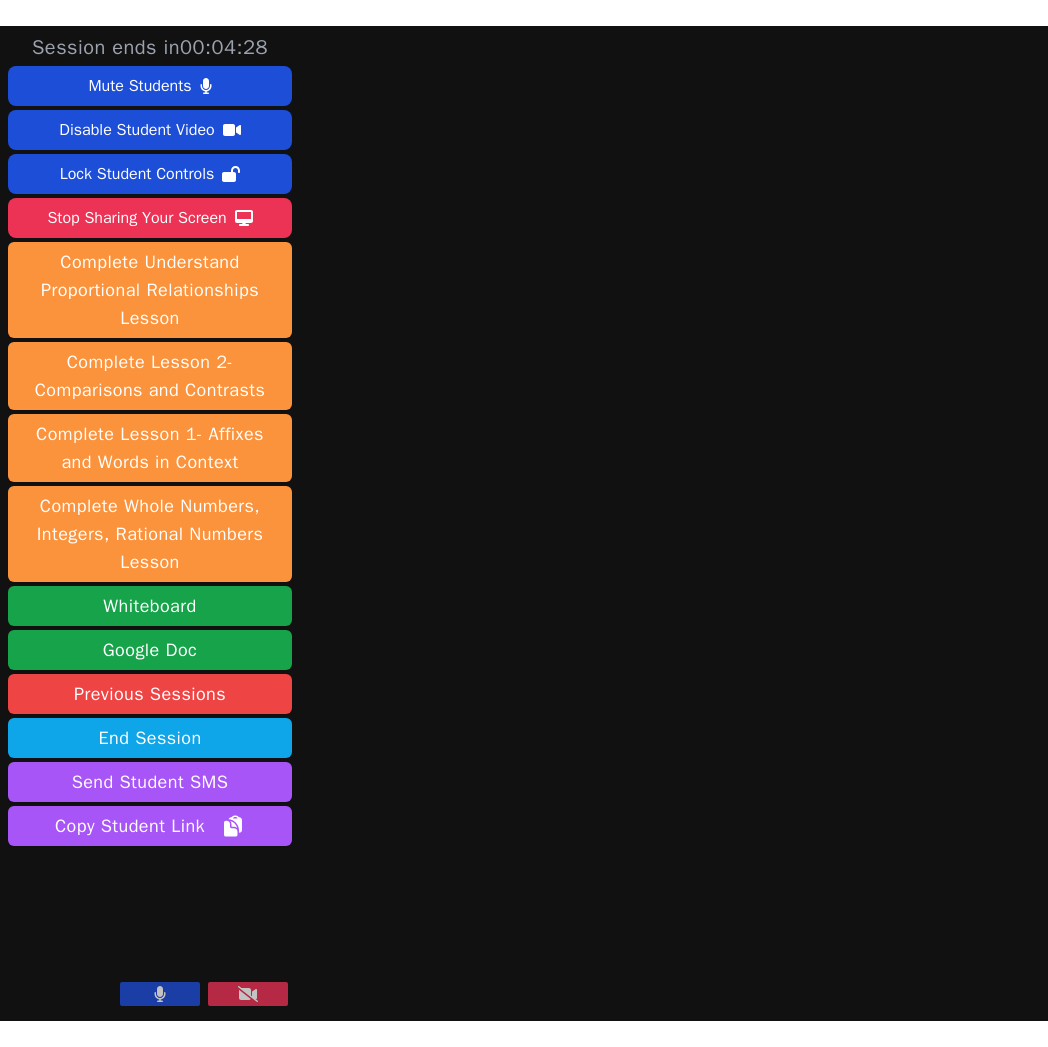 scroll, scrollTop: 0, scrollLeft: 0, axis: both 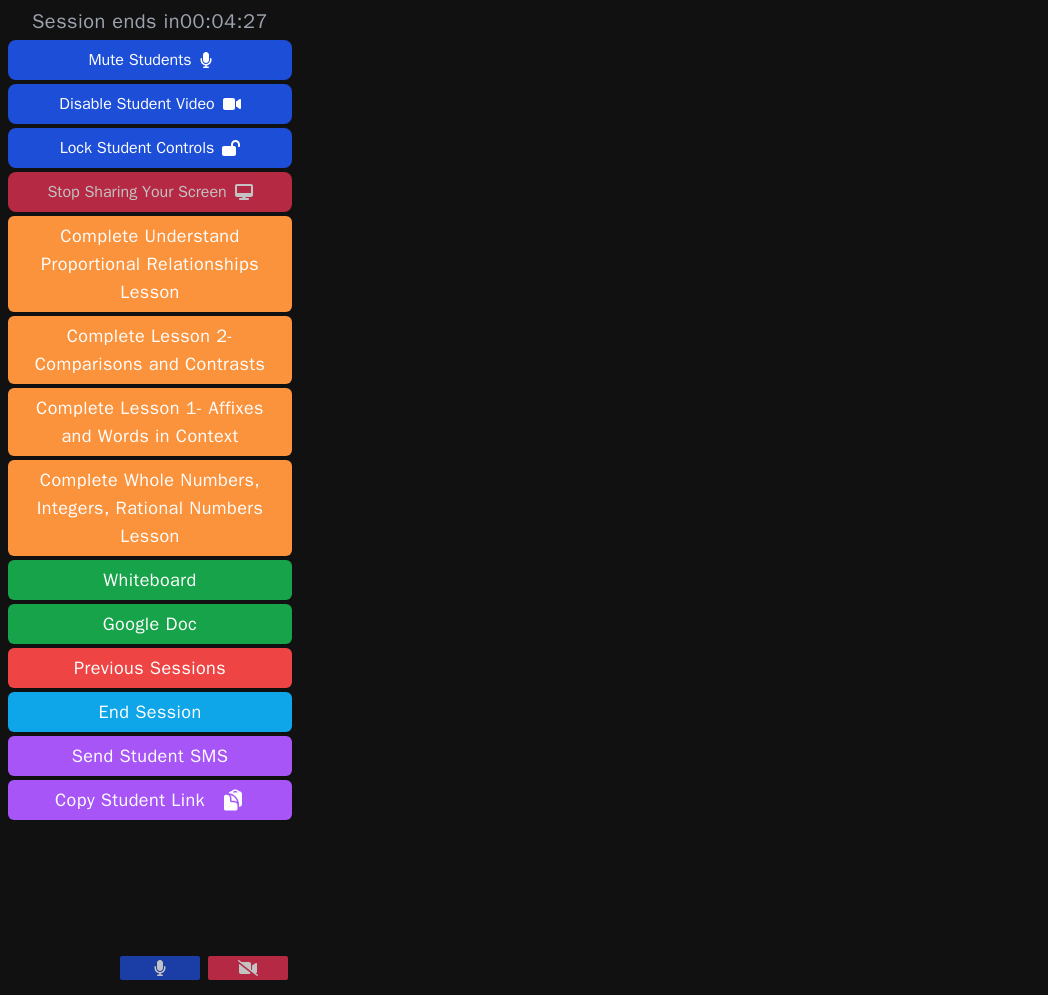 click on "Stop Sharing Your Screen" at bounding box center [136, 192] 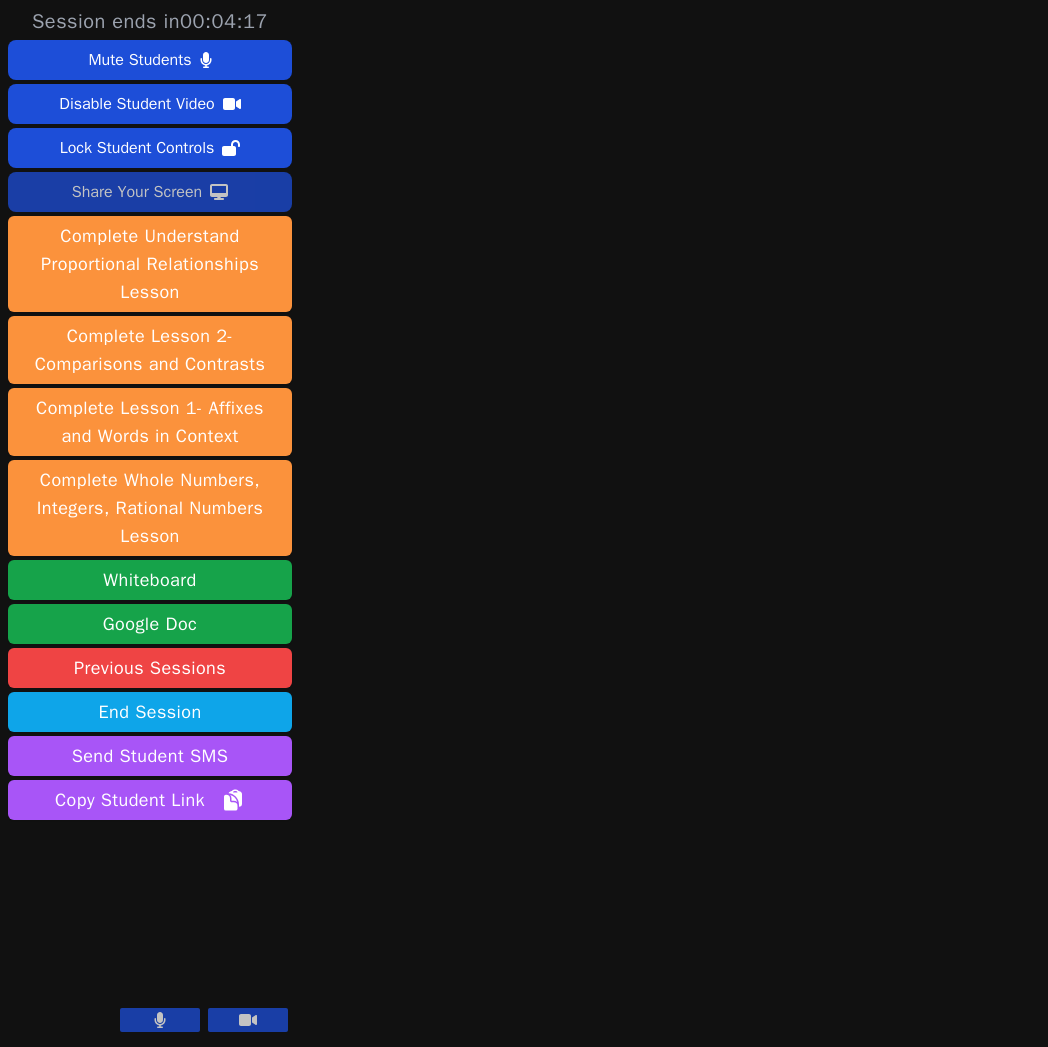 click at bounding box center (160, 1020) 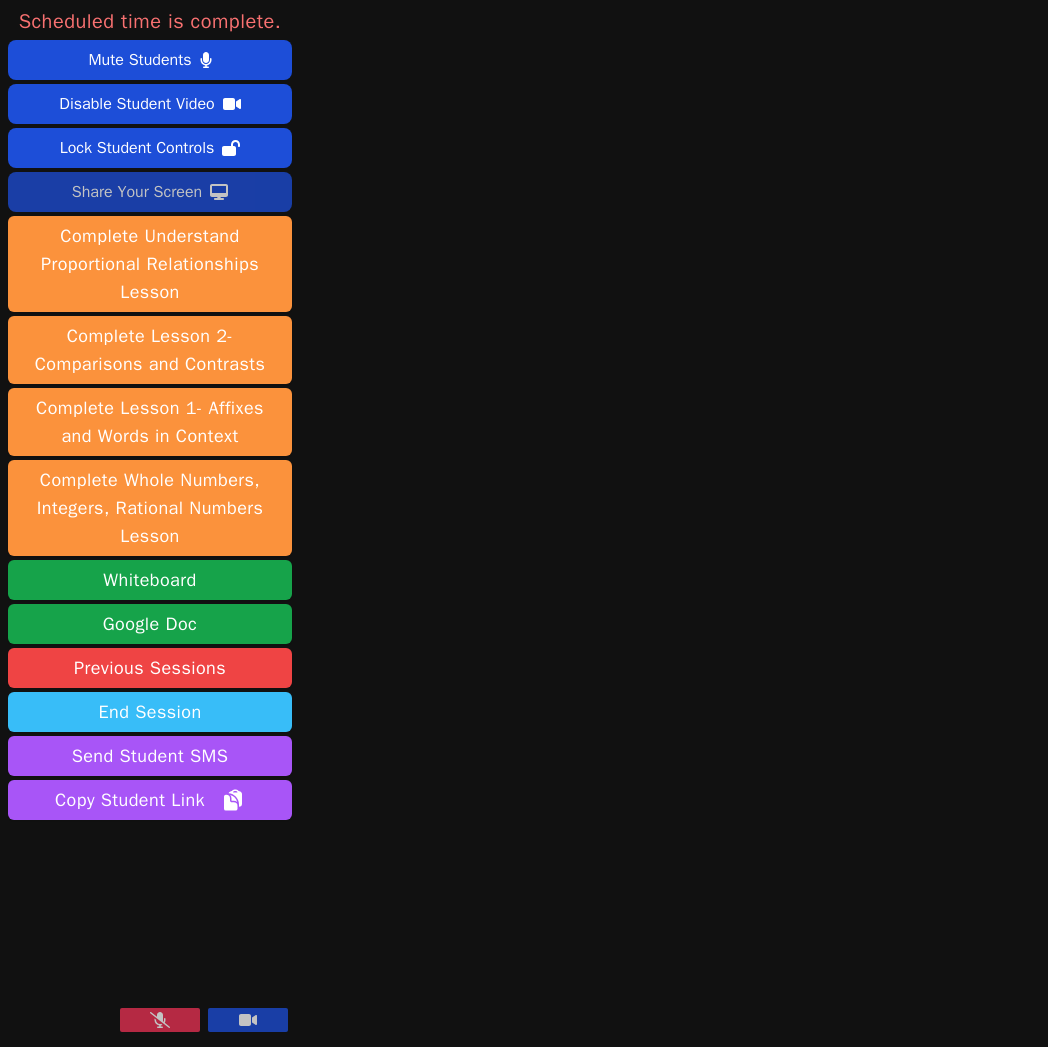 click on "End Session" at bounding box center [150, 712] 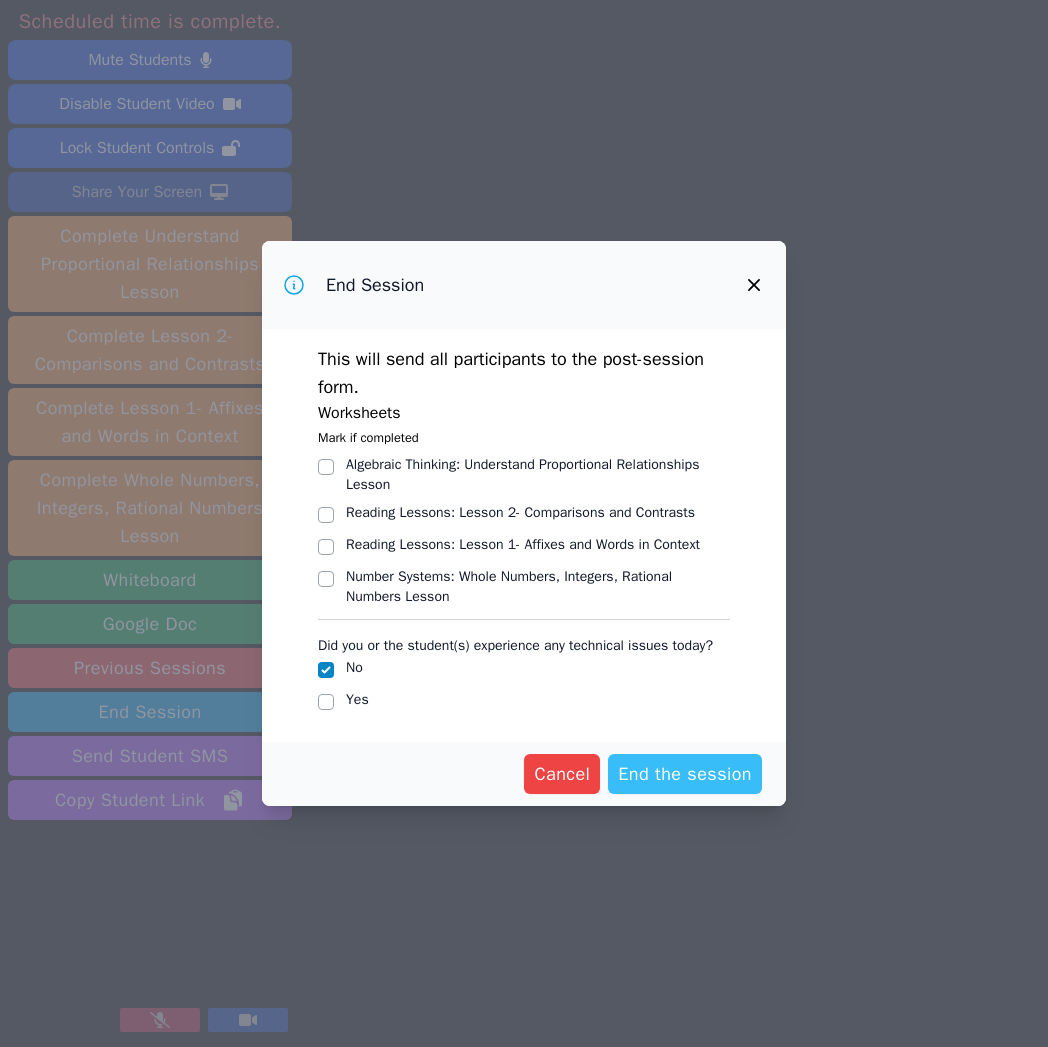 click on "End the session" at bounding box center [685, 774] 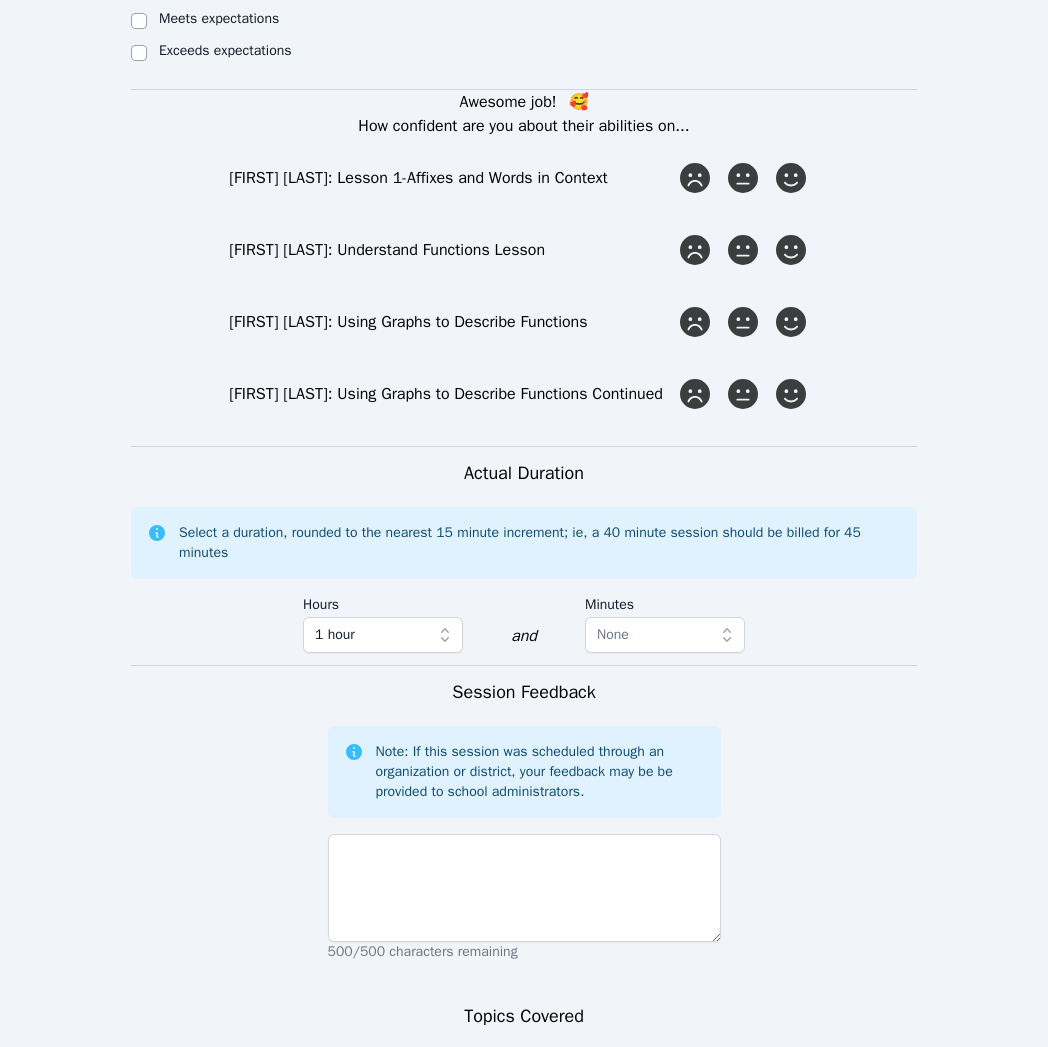 scroll, scrollTop: 1203, scrollLeft: 0, axis: vertical 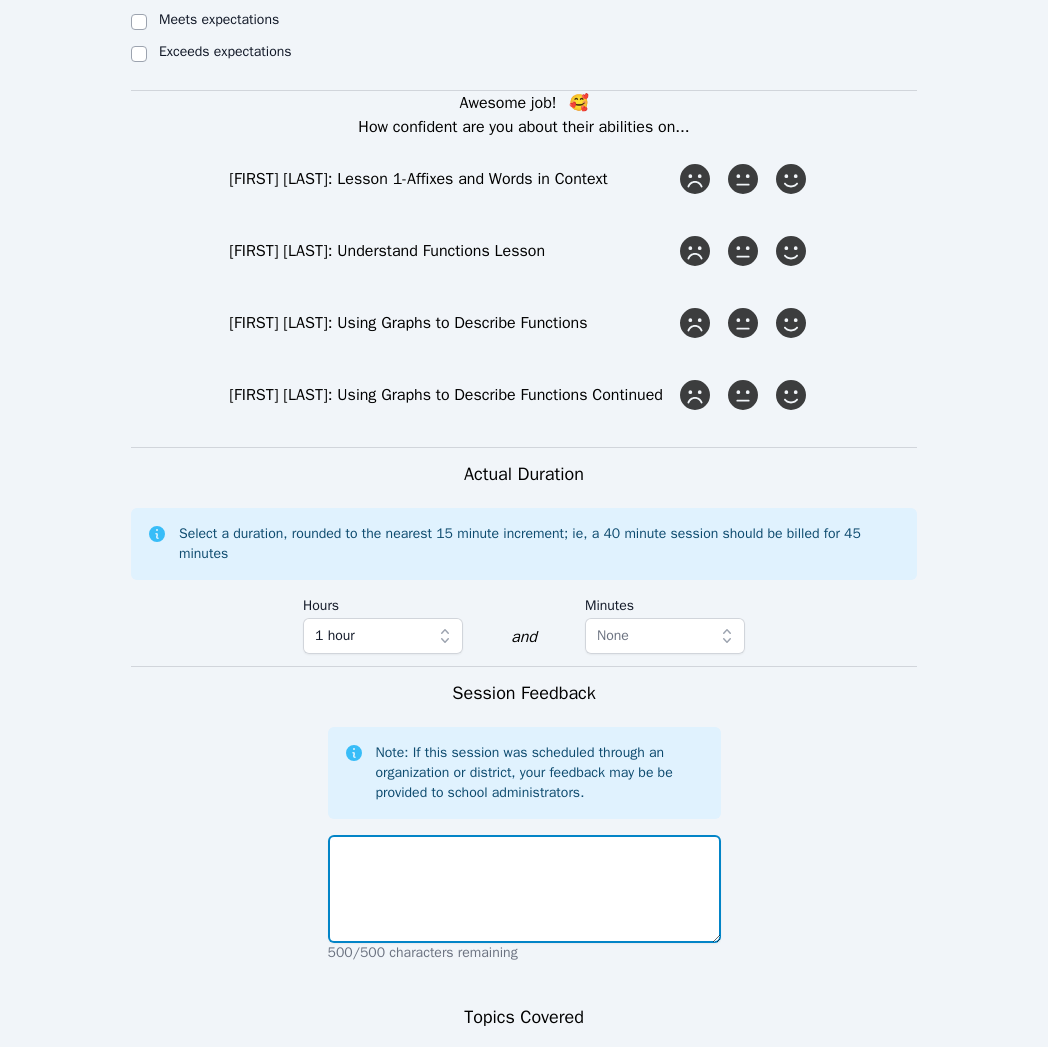 click at bounding box center [524, 889] 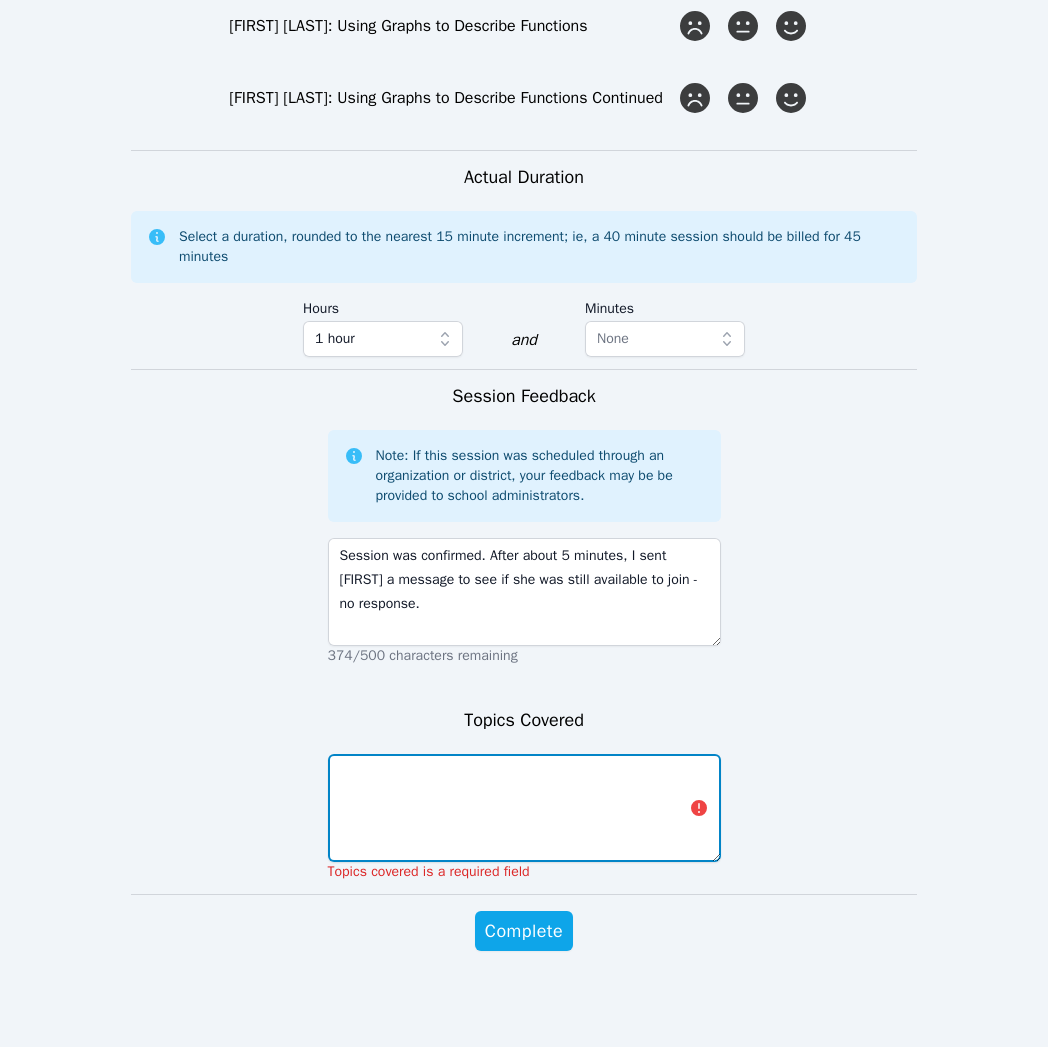 scroll, scrollTop: 1505, scrollLeft: 0, axis: vertical 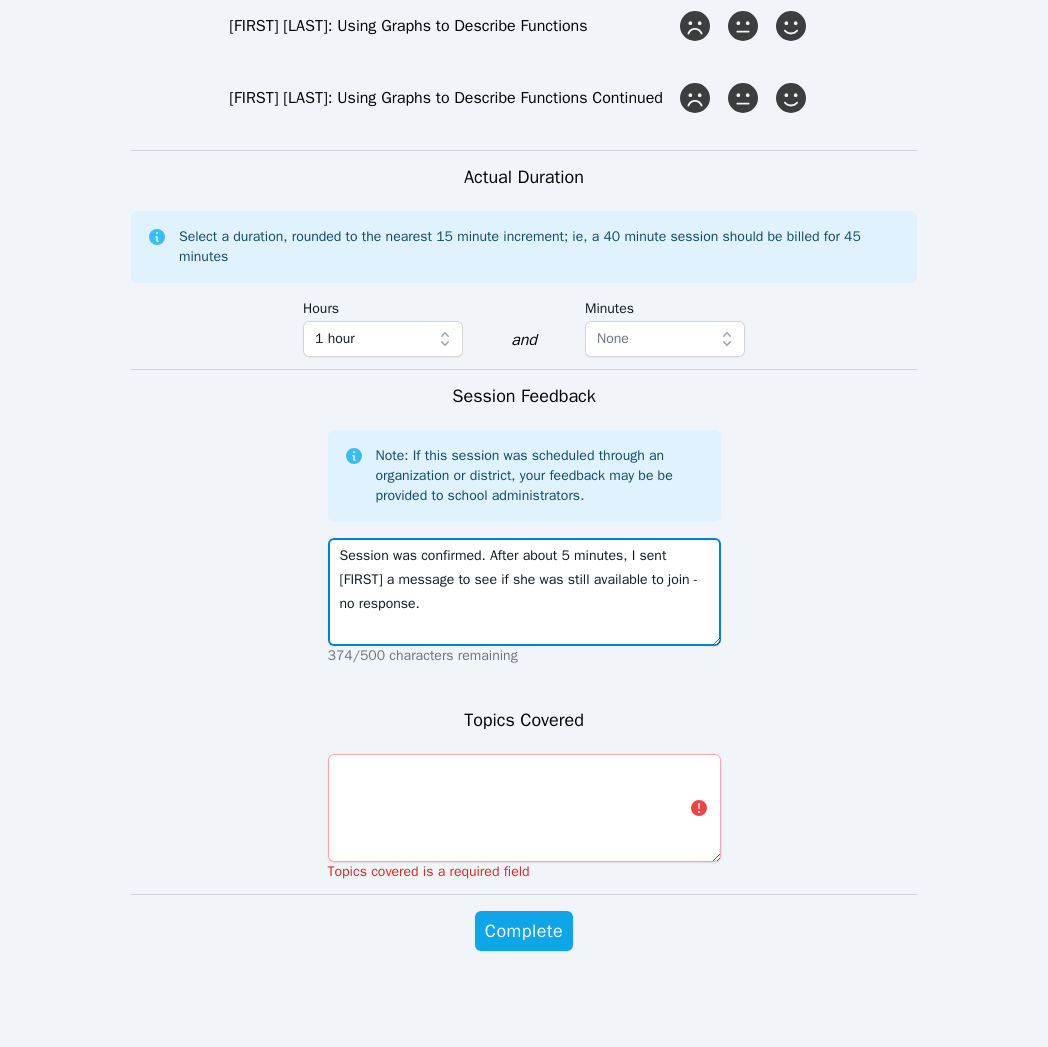 click on "Session was confirmed. After about 5 minutes, I sent Raven a message to see if she was still available to join - no response." at bounding box center (524, 592) 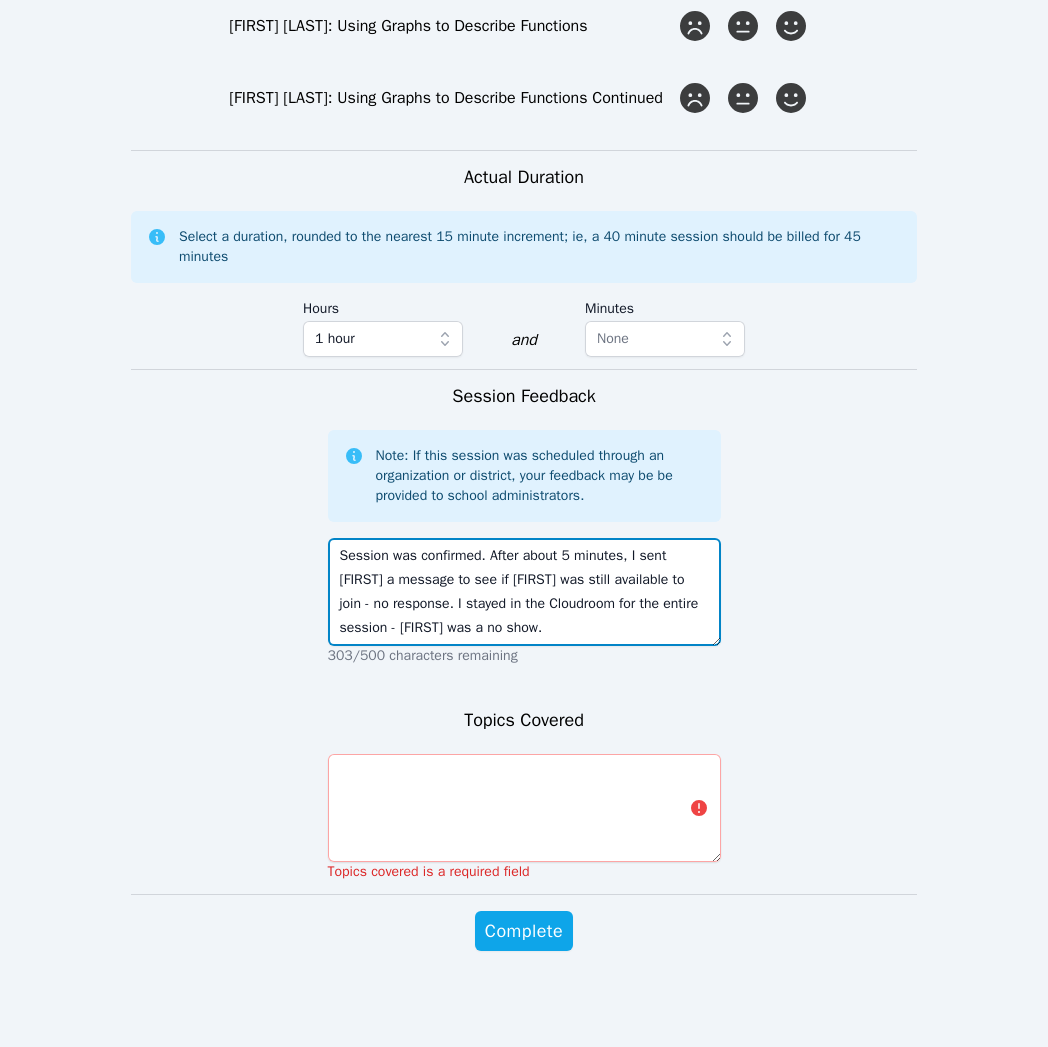 type on "Session was confirmed. After about 5 minutes, I sent Raven a message to see if she was still available to join - no response. I stayed in the Cloudroom for the entire session - Raven was a no show." 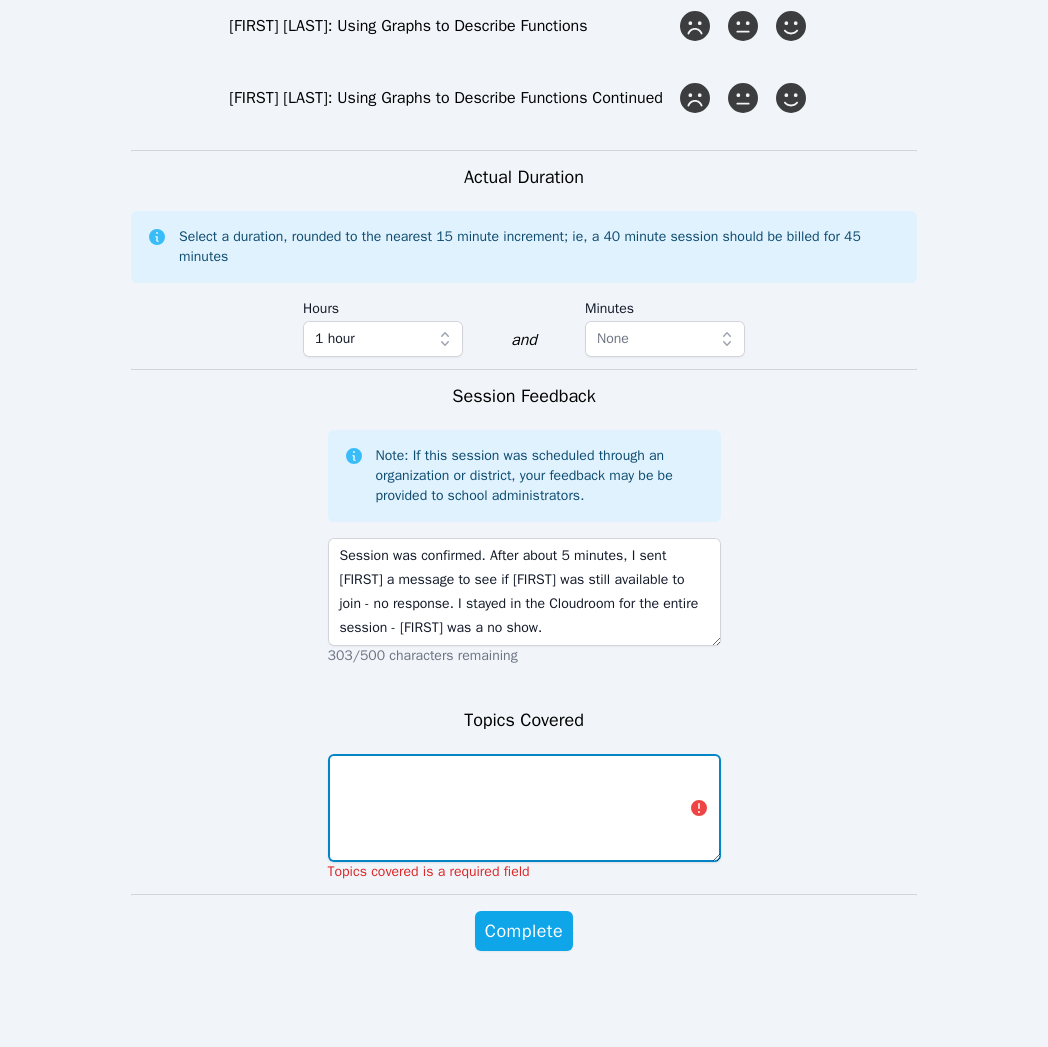 click at bounding box center (524, 808) 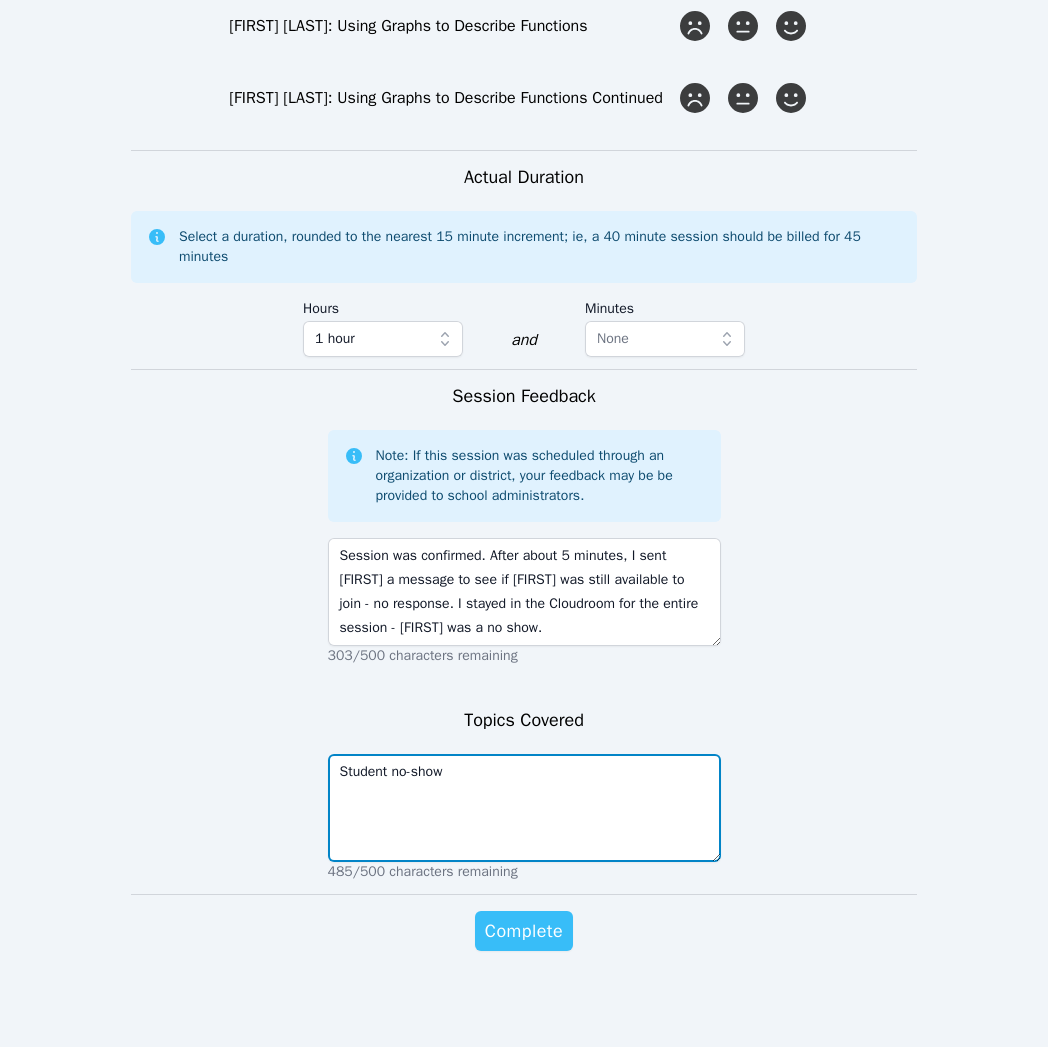 type on "Student no-show" 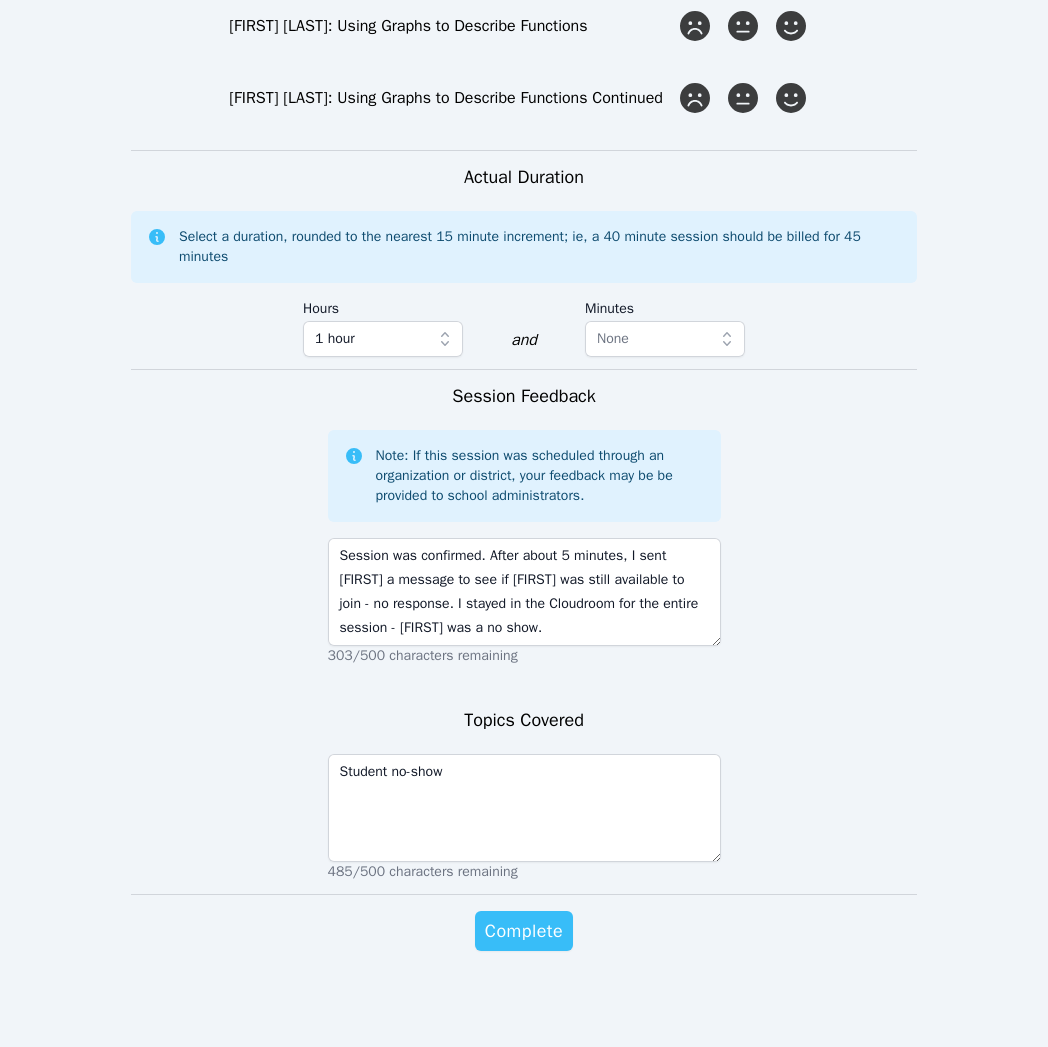 click on "Complete" at bounding box center [524, 931] 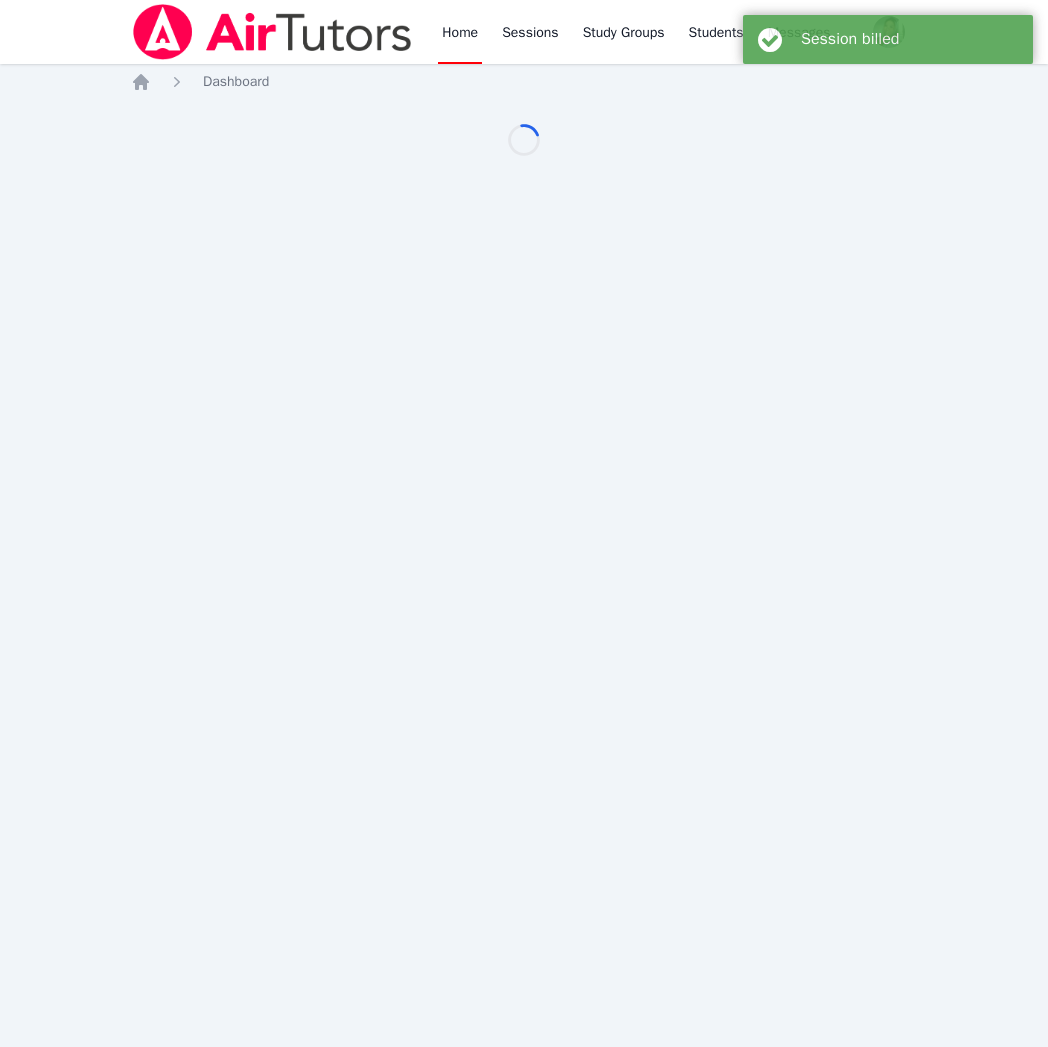 scroll, scrollTop: 0, scrollLeft: 0, axis: both 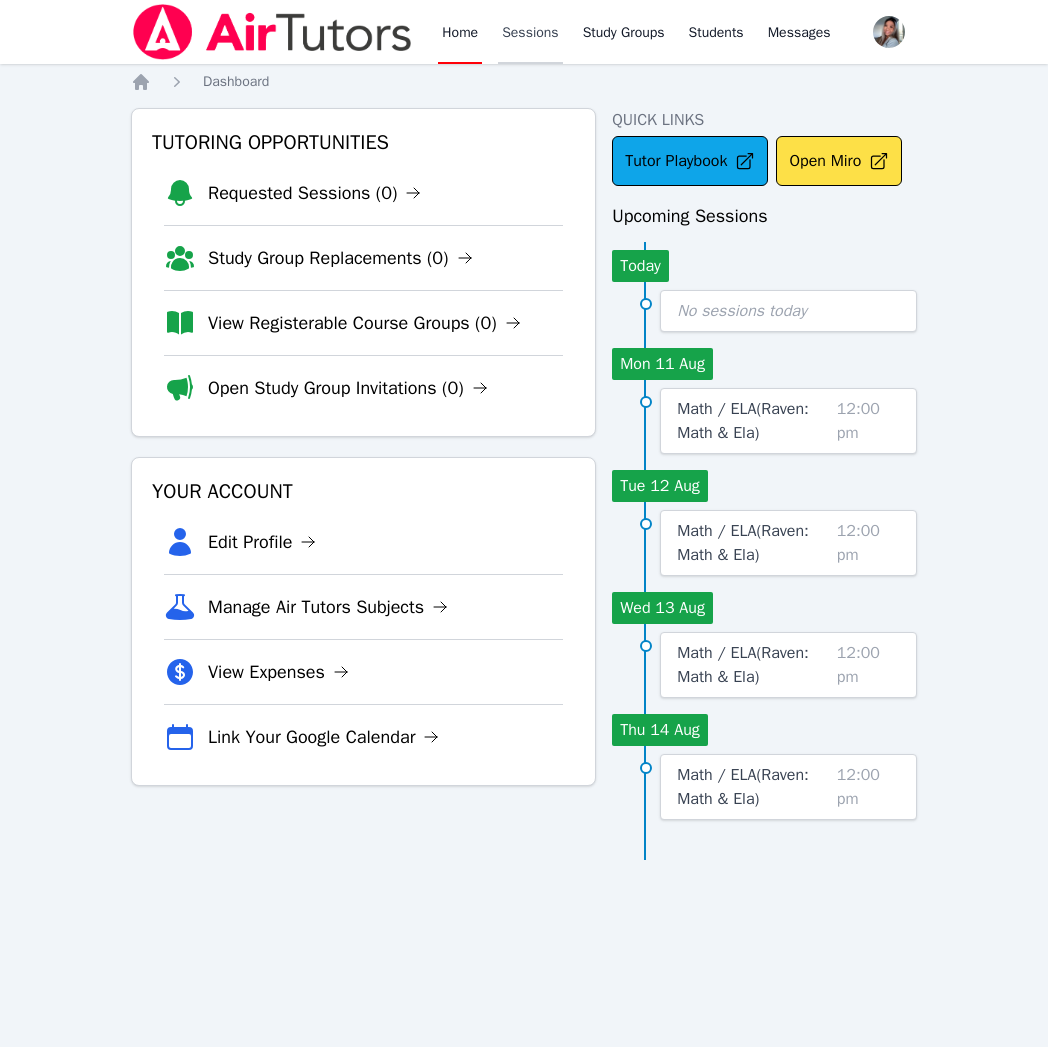 click on "Sessions" at bounding box center (530, 32) 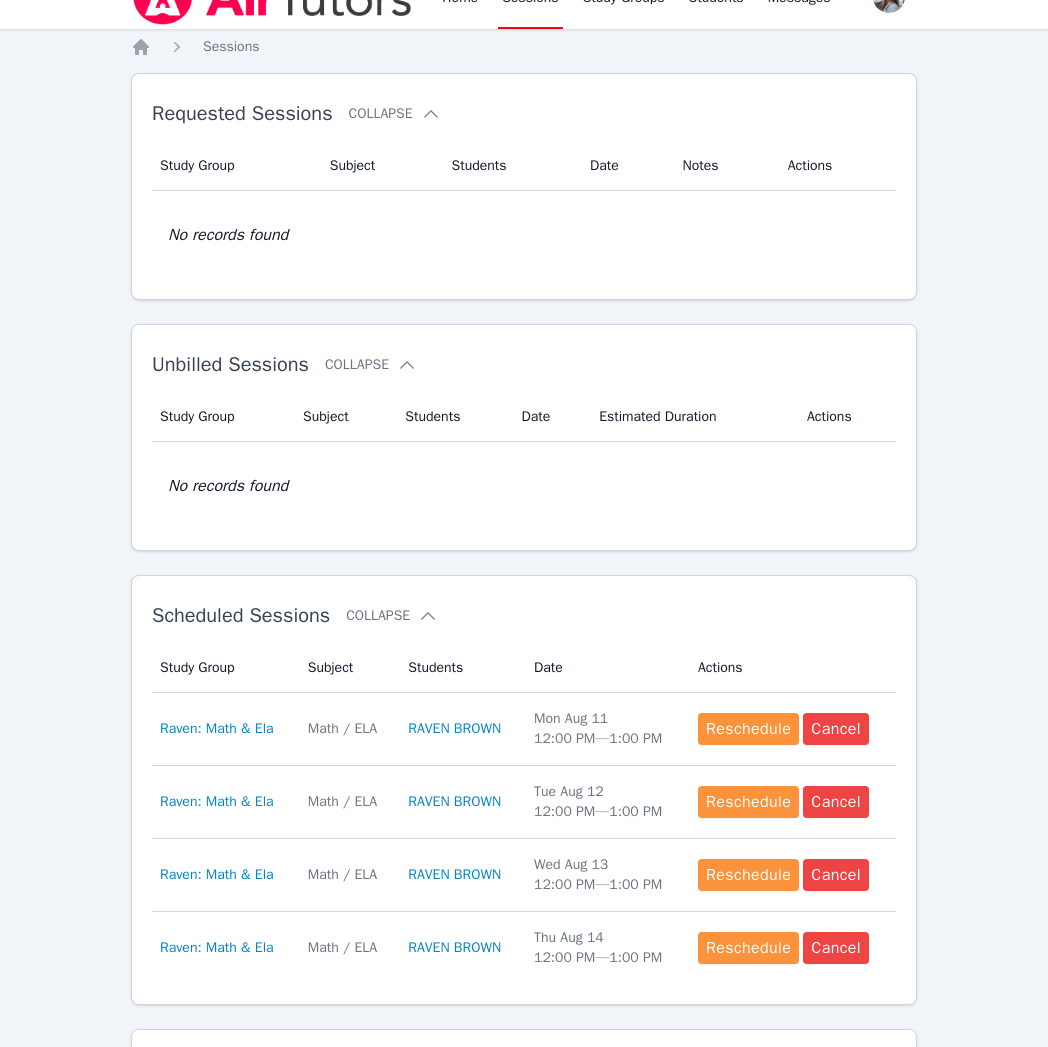 scroll, scrollTop: 0, scrollLeft: 0, axis: both 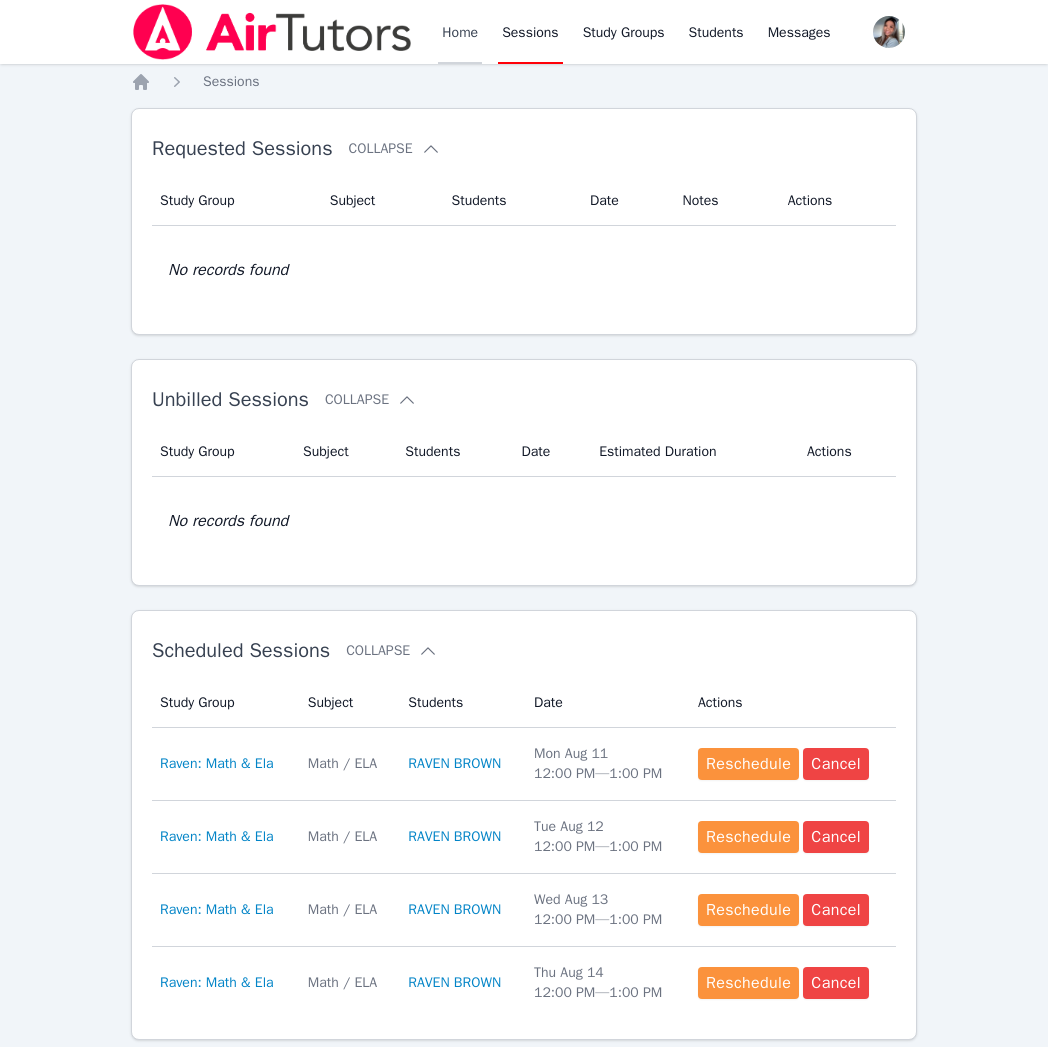 click on "Home" at bounding box center [460, 32] 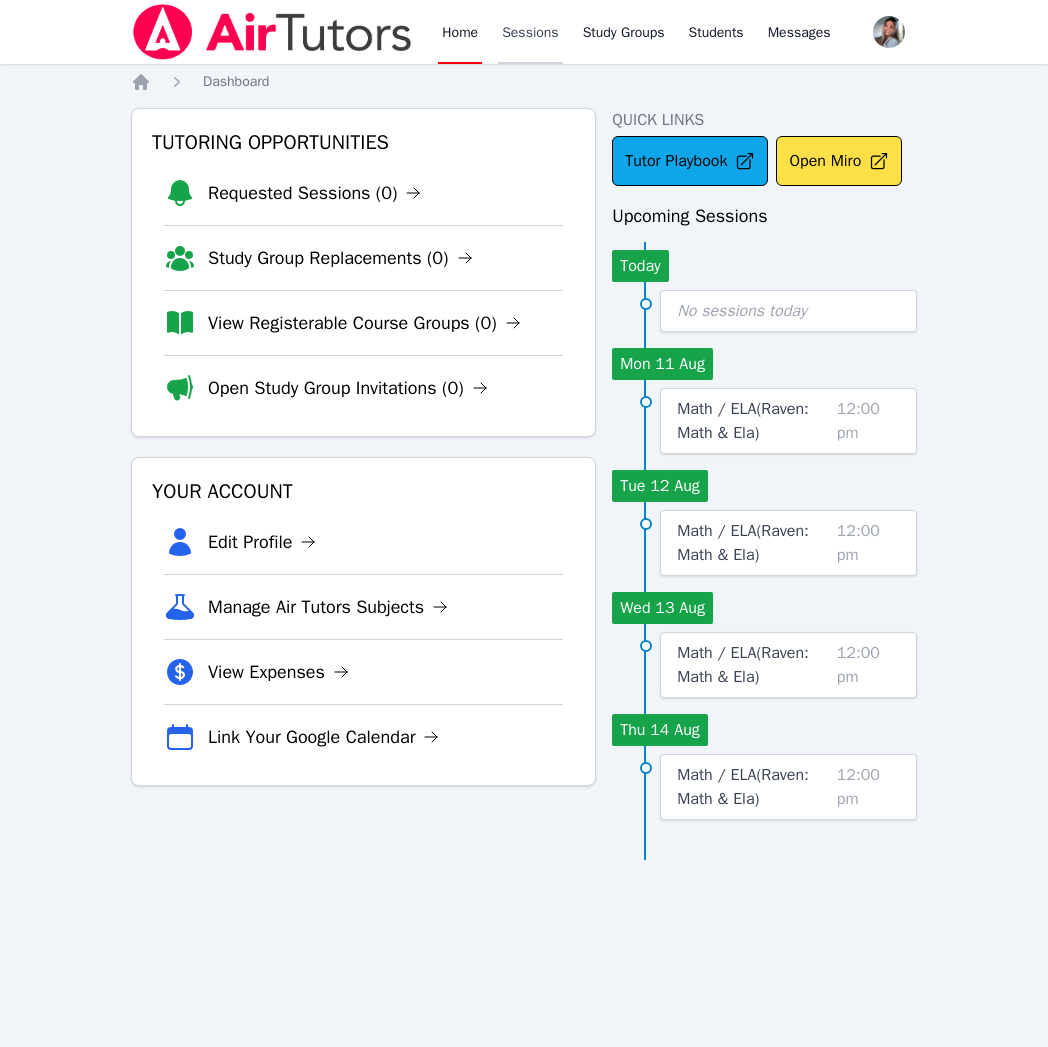 click on "Sessions" at bounding box center (530, 32) 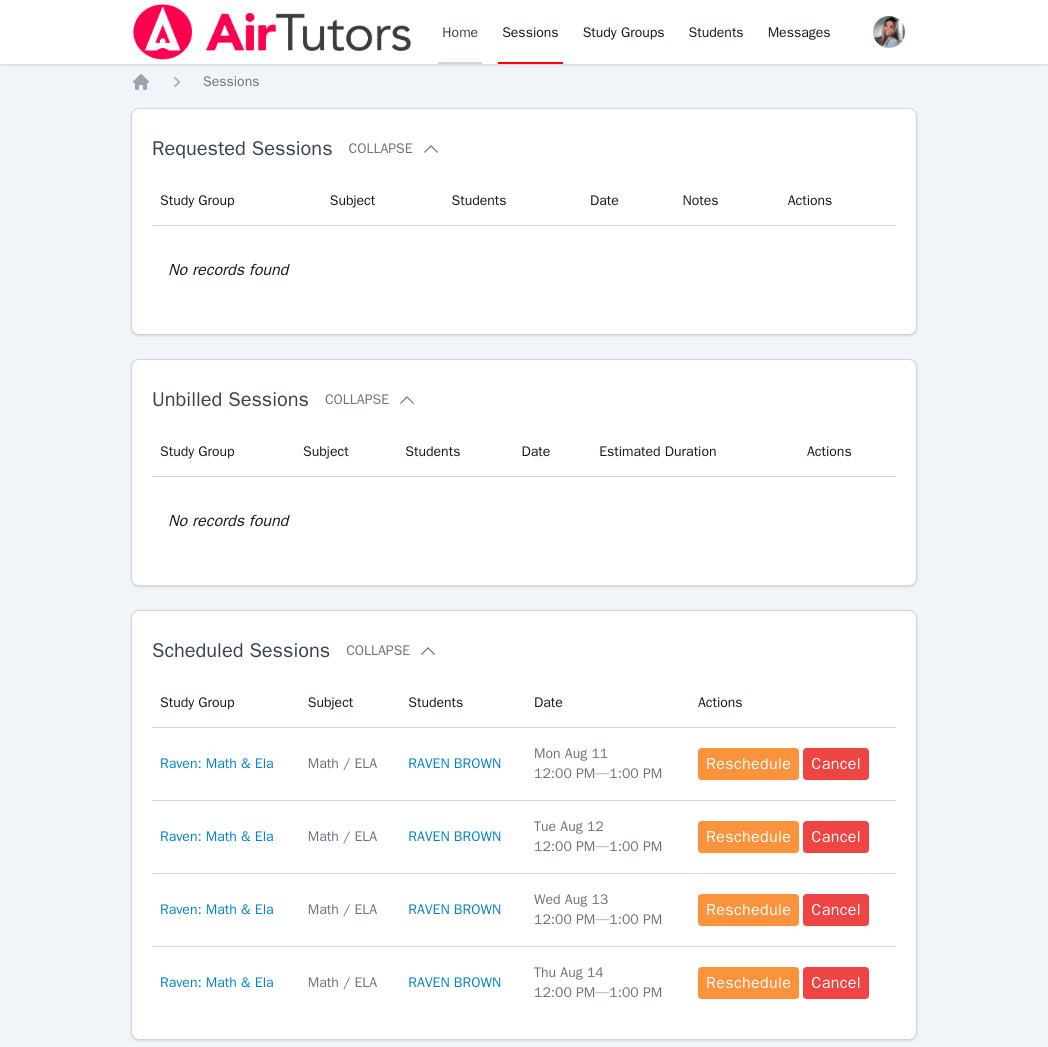 click on "Home" at bounding box center [460, 32] 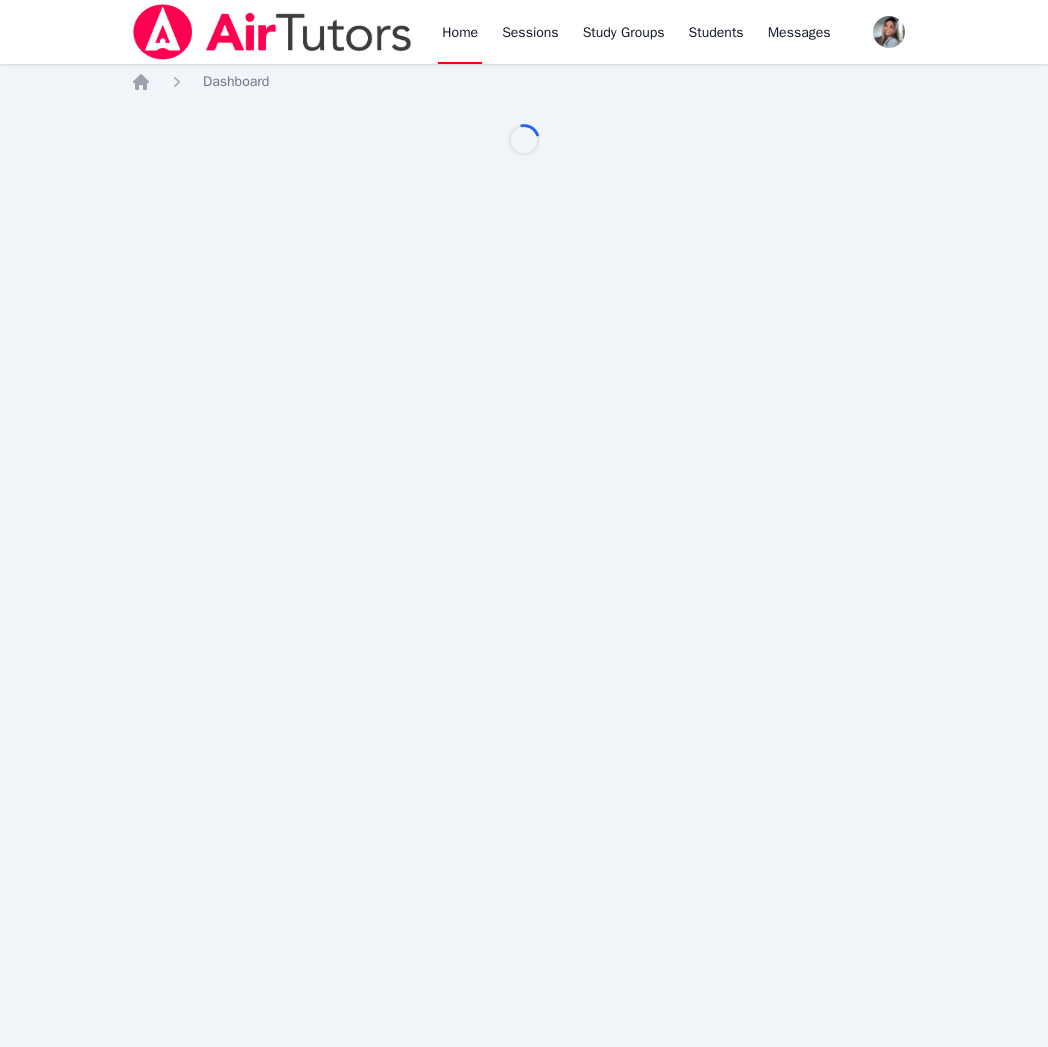 scroll, scrollTop: 0, scrollLeft: 0, axis: both 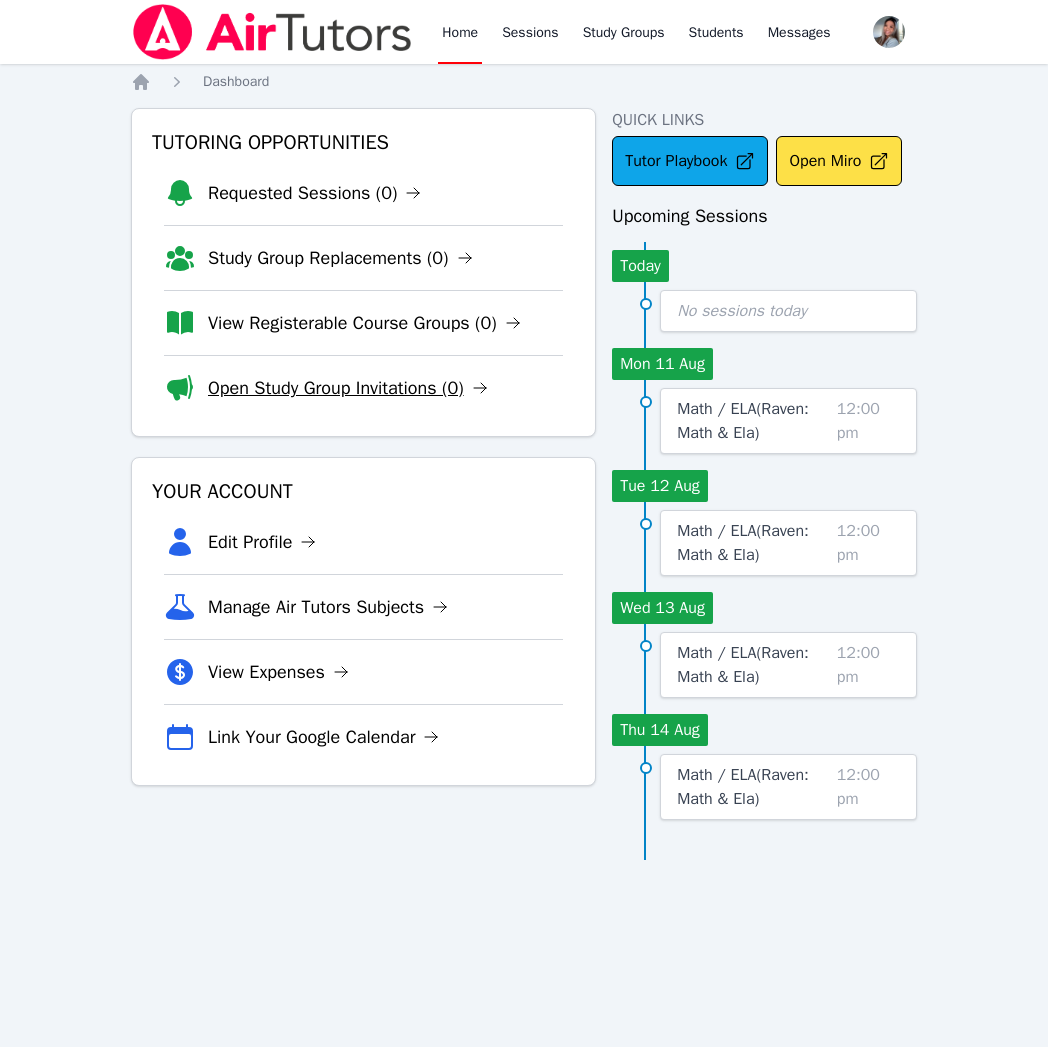 click on "Open Study Group Invitations (0)" at bounding box center (348, 388) 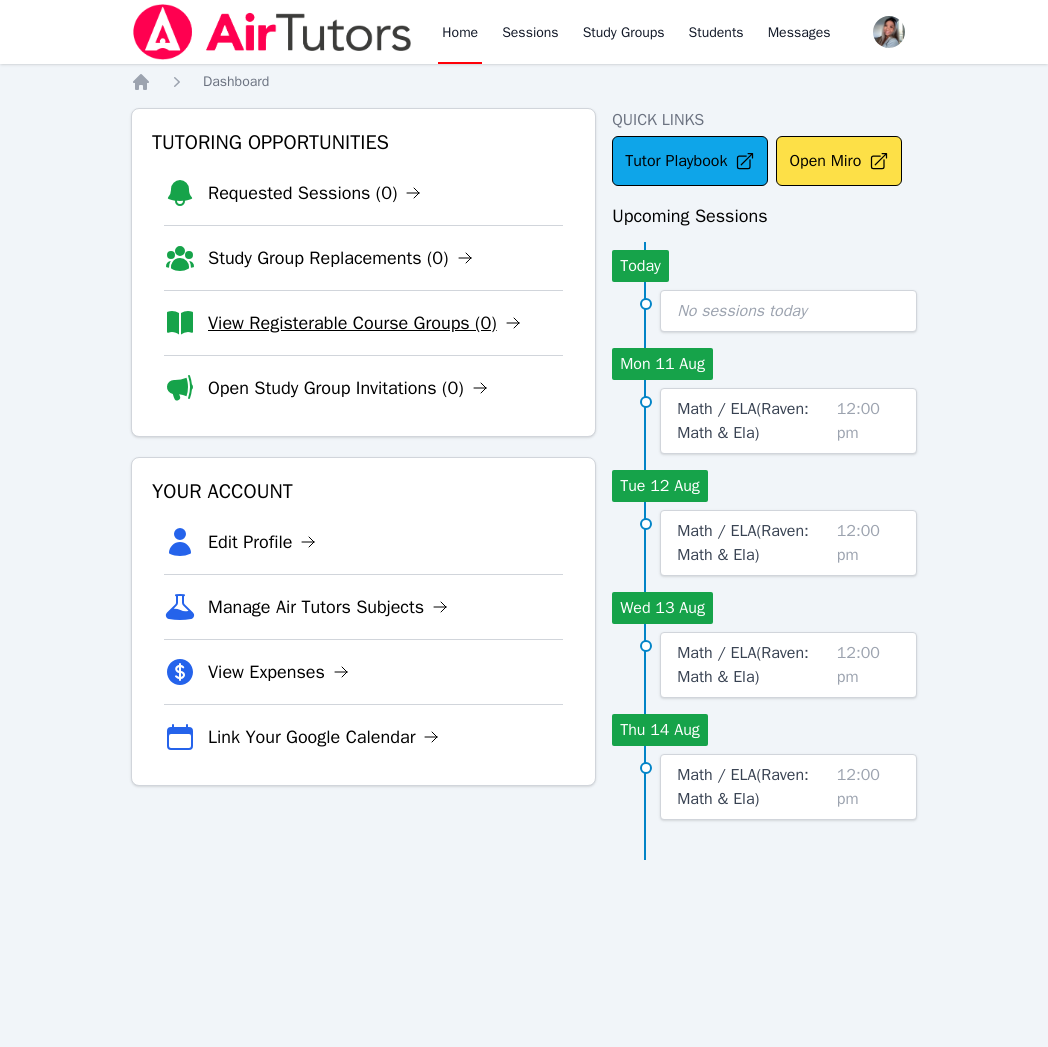 click on "View Registerable Course Groups (0)" at bounding box center [364, 323] 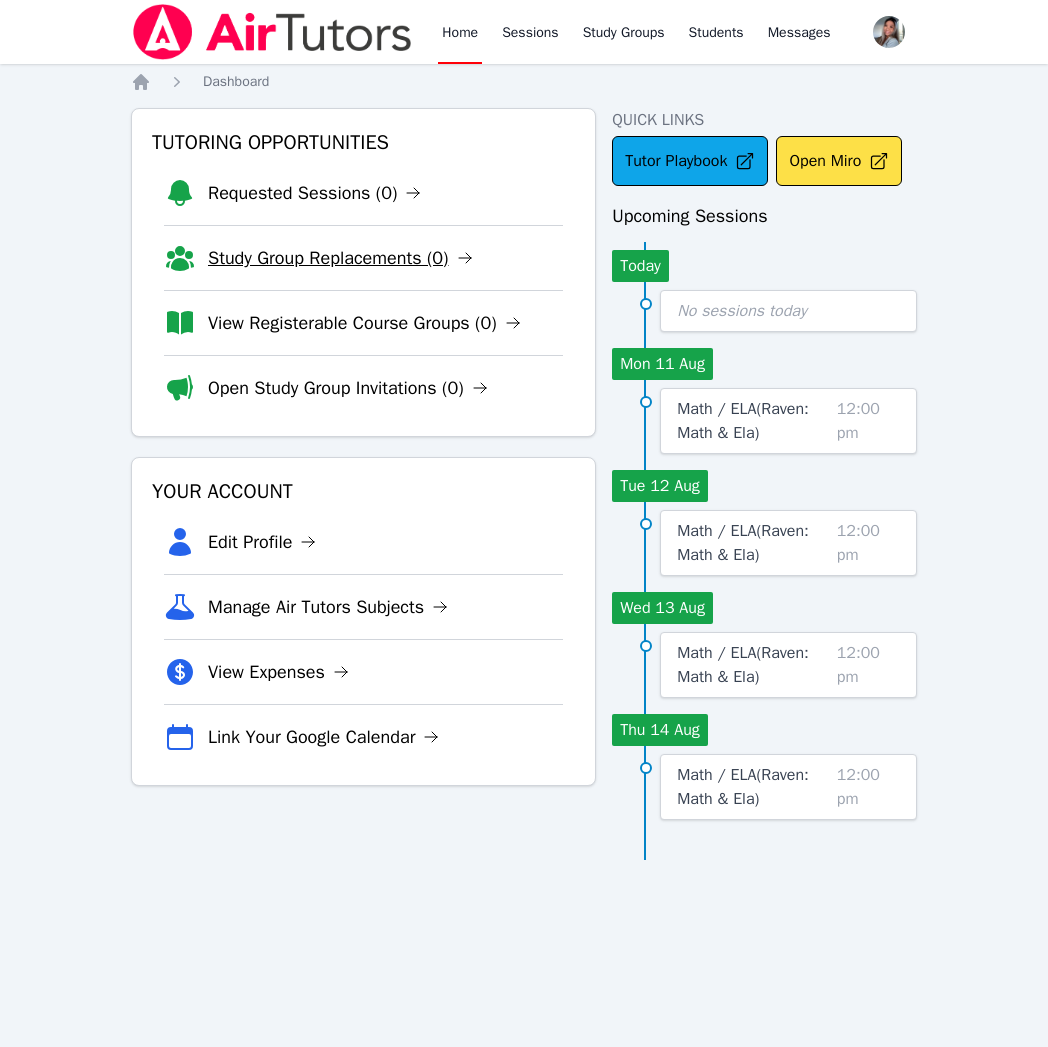 click on "Study Group Replacements (0)" at bounding box center [340, 258] 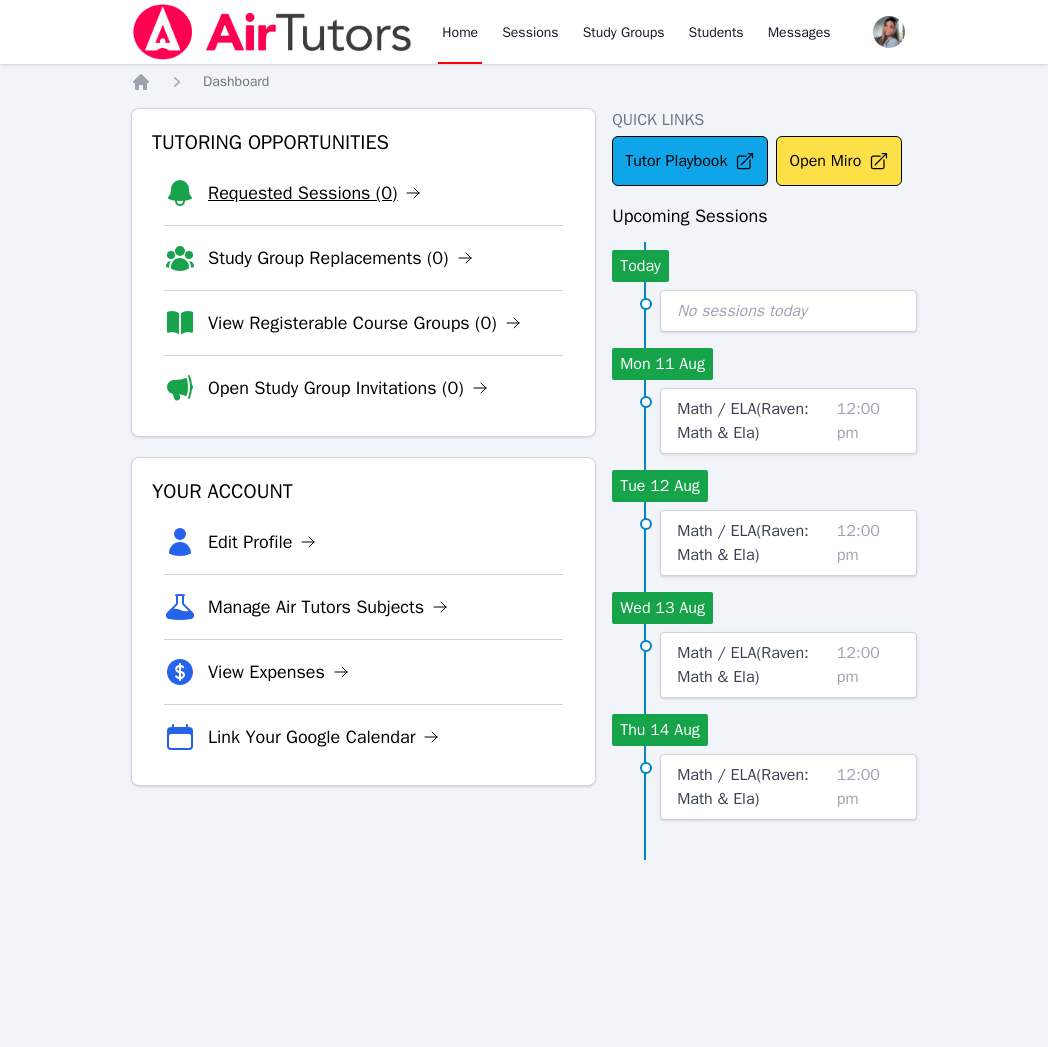 click on "Requested Sessions (0)" at bounding box center [314, 193] 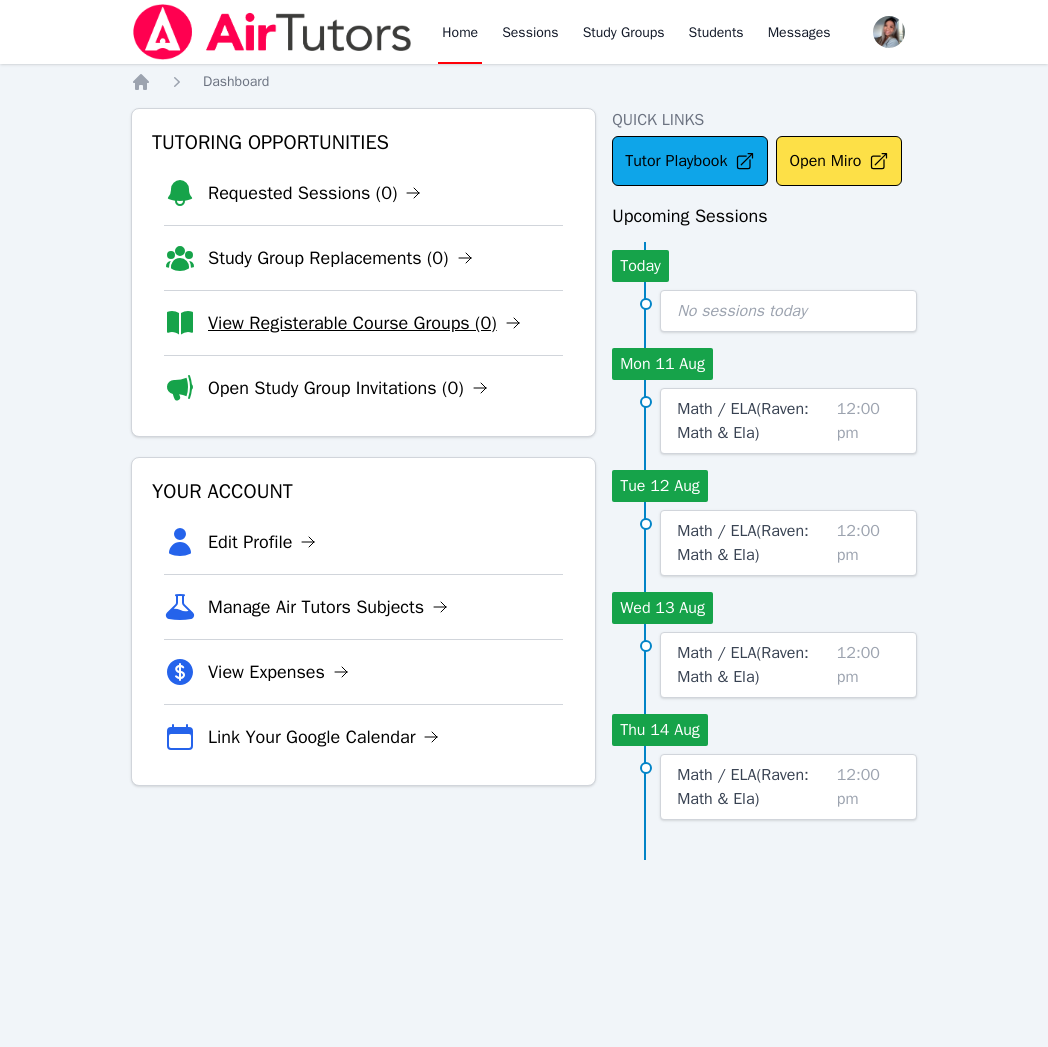 click on "View Registerable Course Groups (0)" at bounding box center (364, 323) 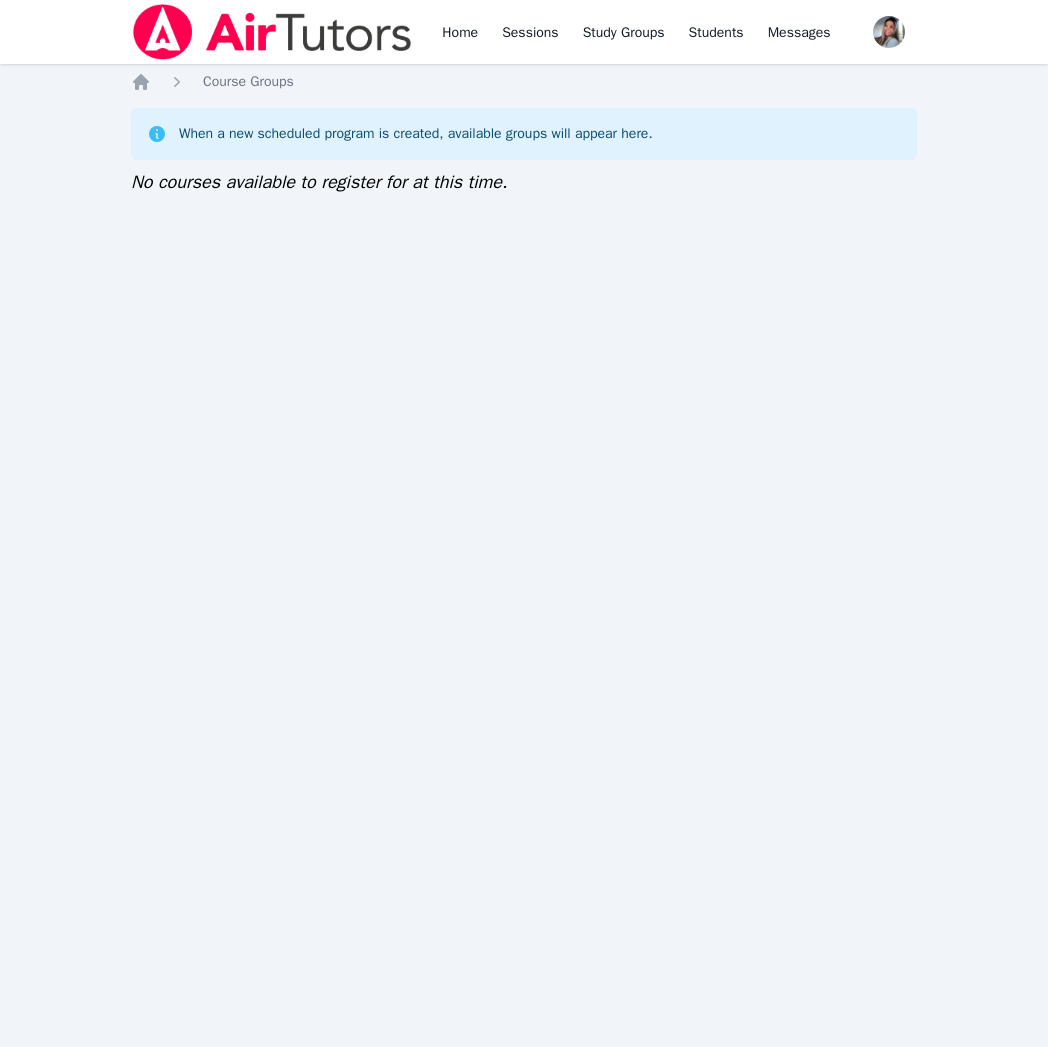 scroll, scrollTop: 0, scrollLeft: 0, axis: both 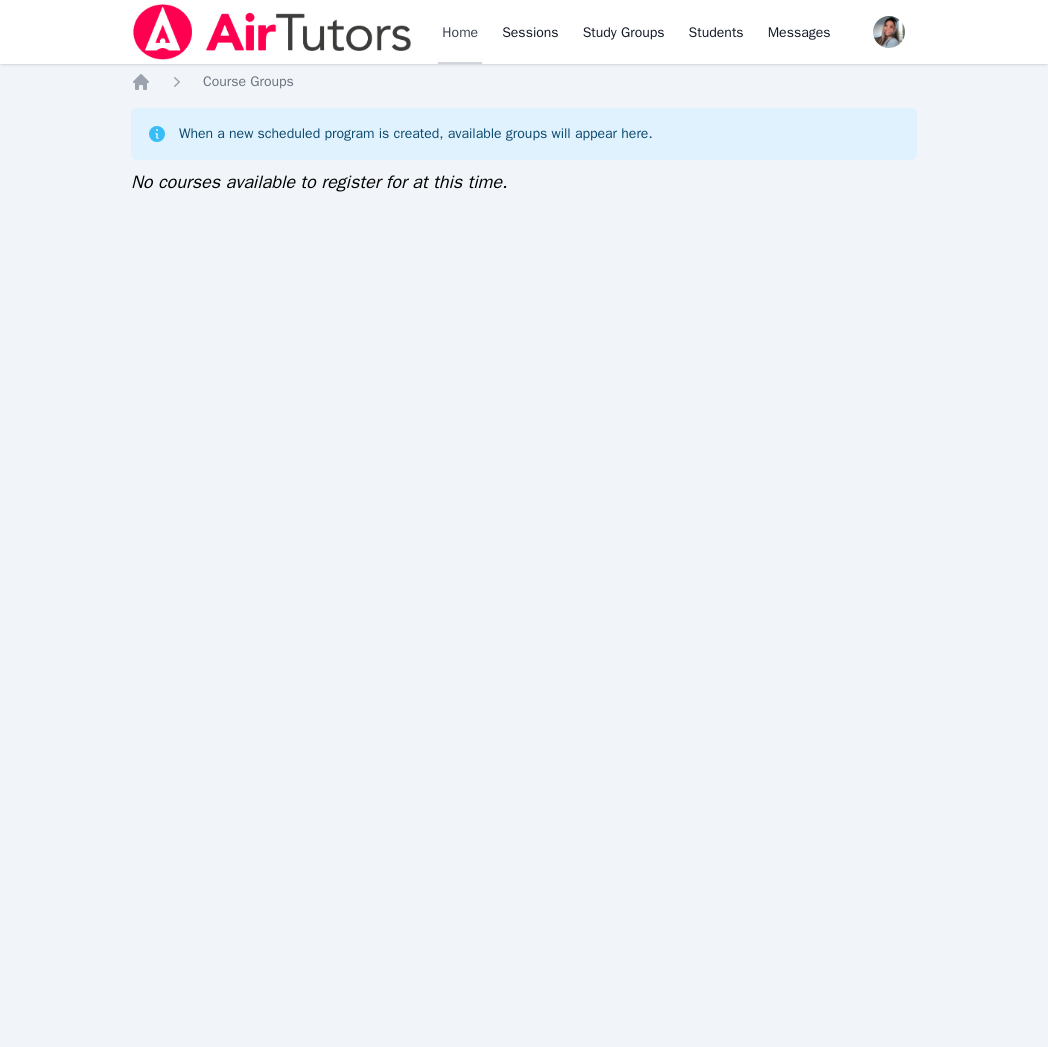 click on "Home" at bounding box center (460, 32) 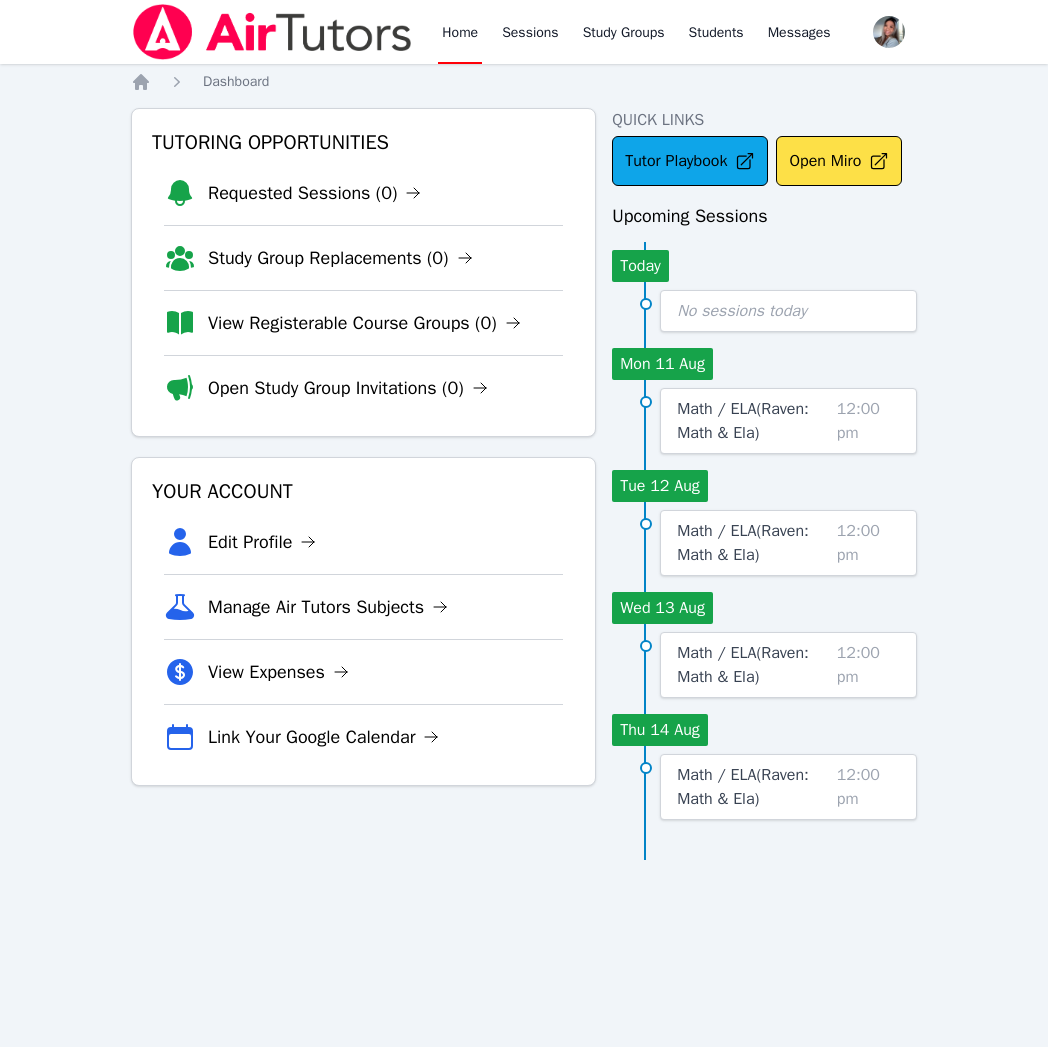 click on "Home" at bounding box center (460, 32) 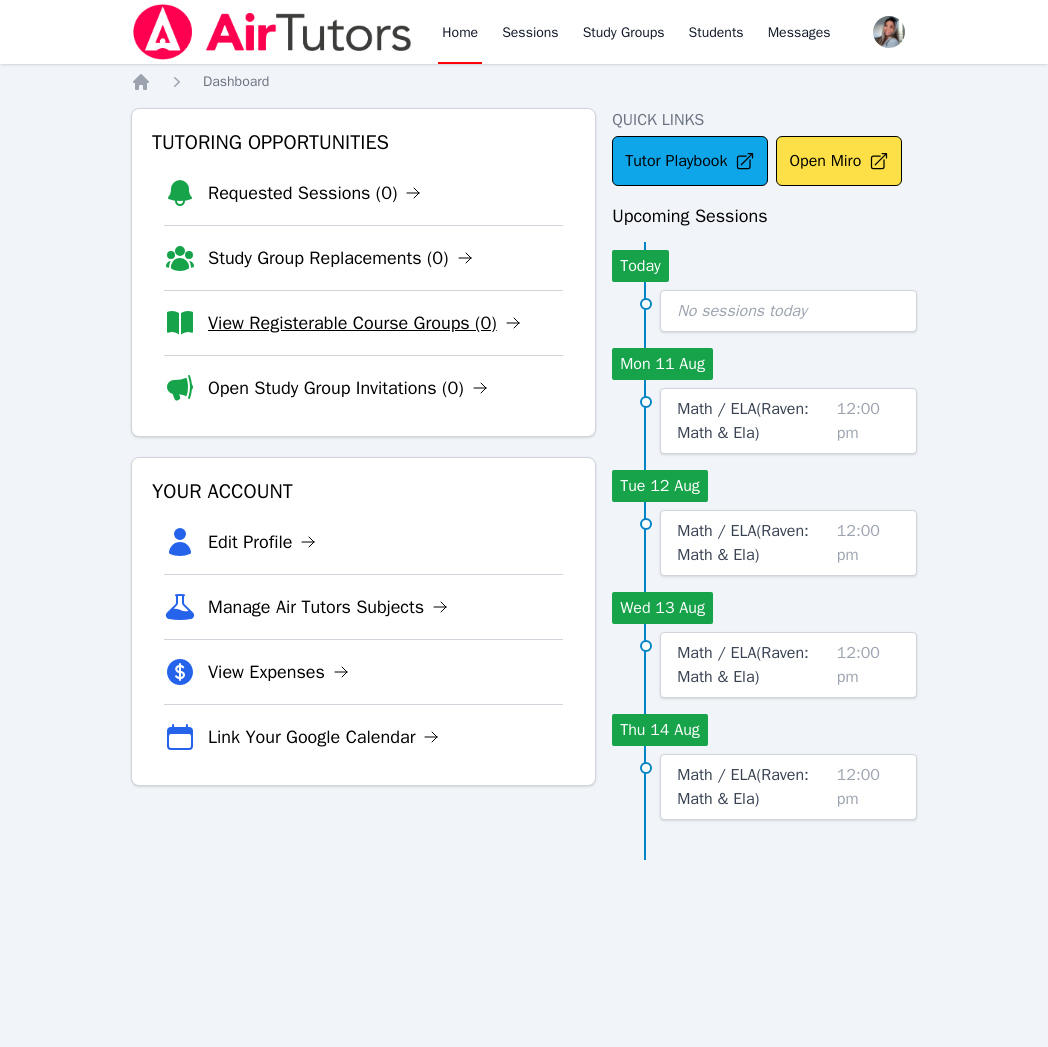 click on "View Registerable Course Groups (0)" at bounding box center (364, 323) 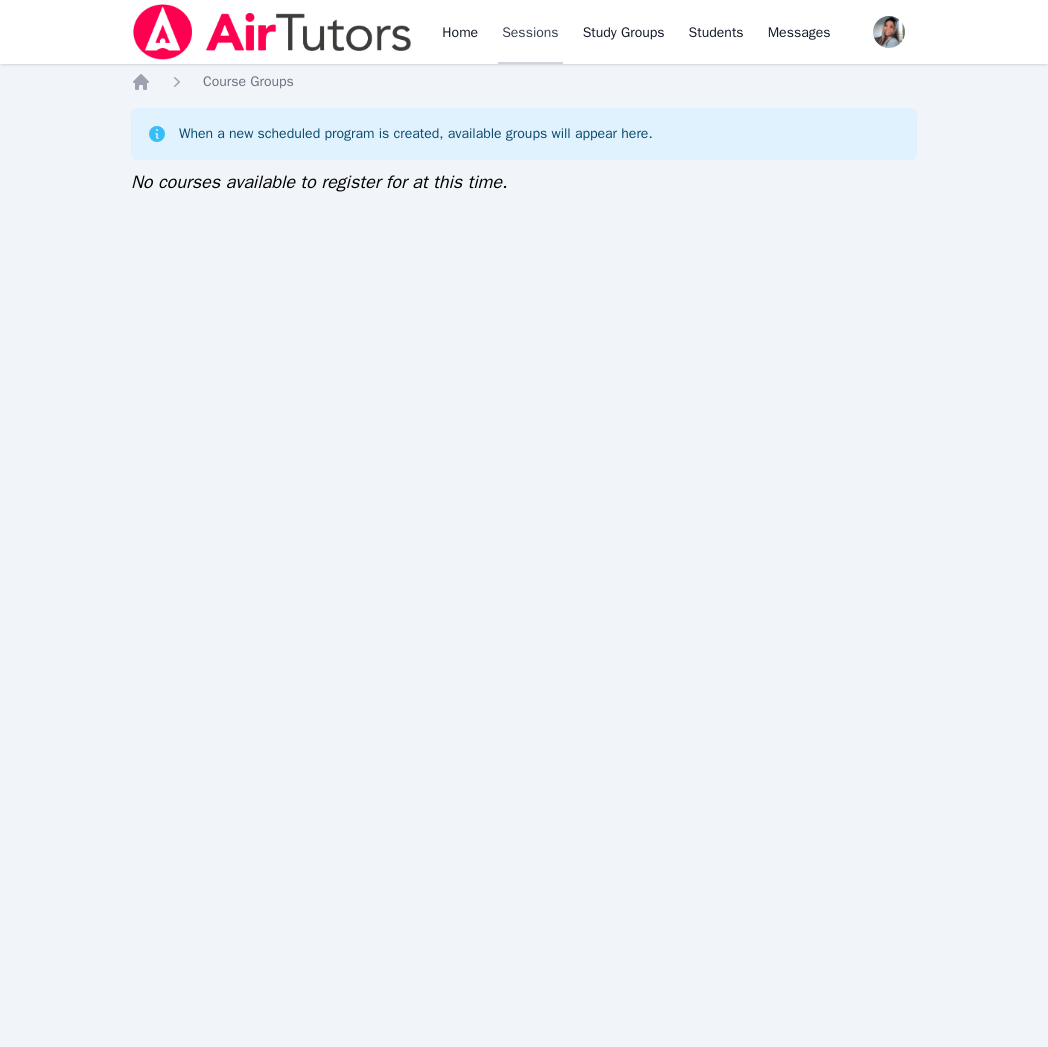 click on "Sessions" at bounding box center (530, 32) 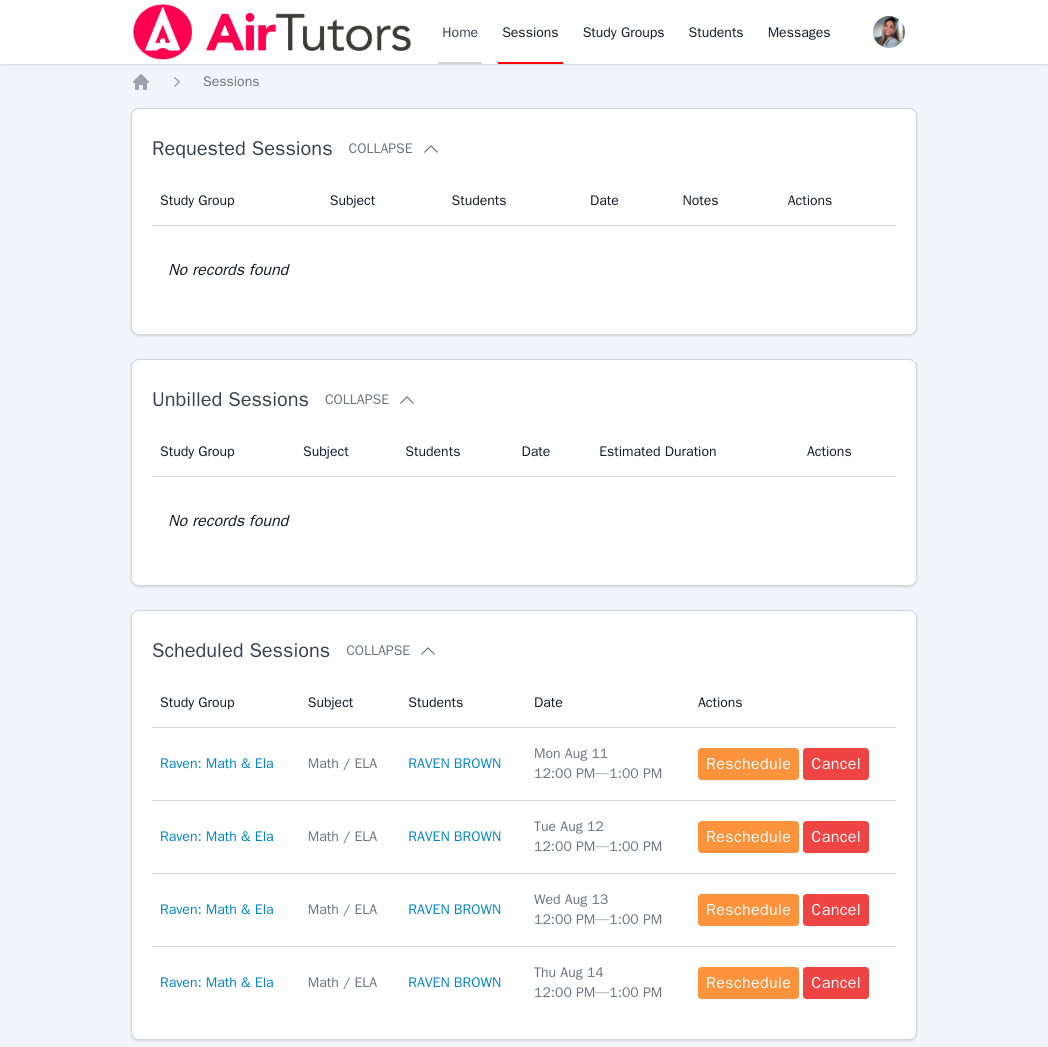 click on "Home" at bounding box center [460, 32] 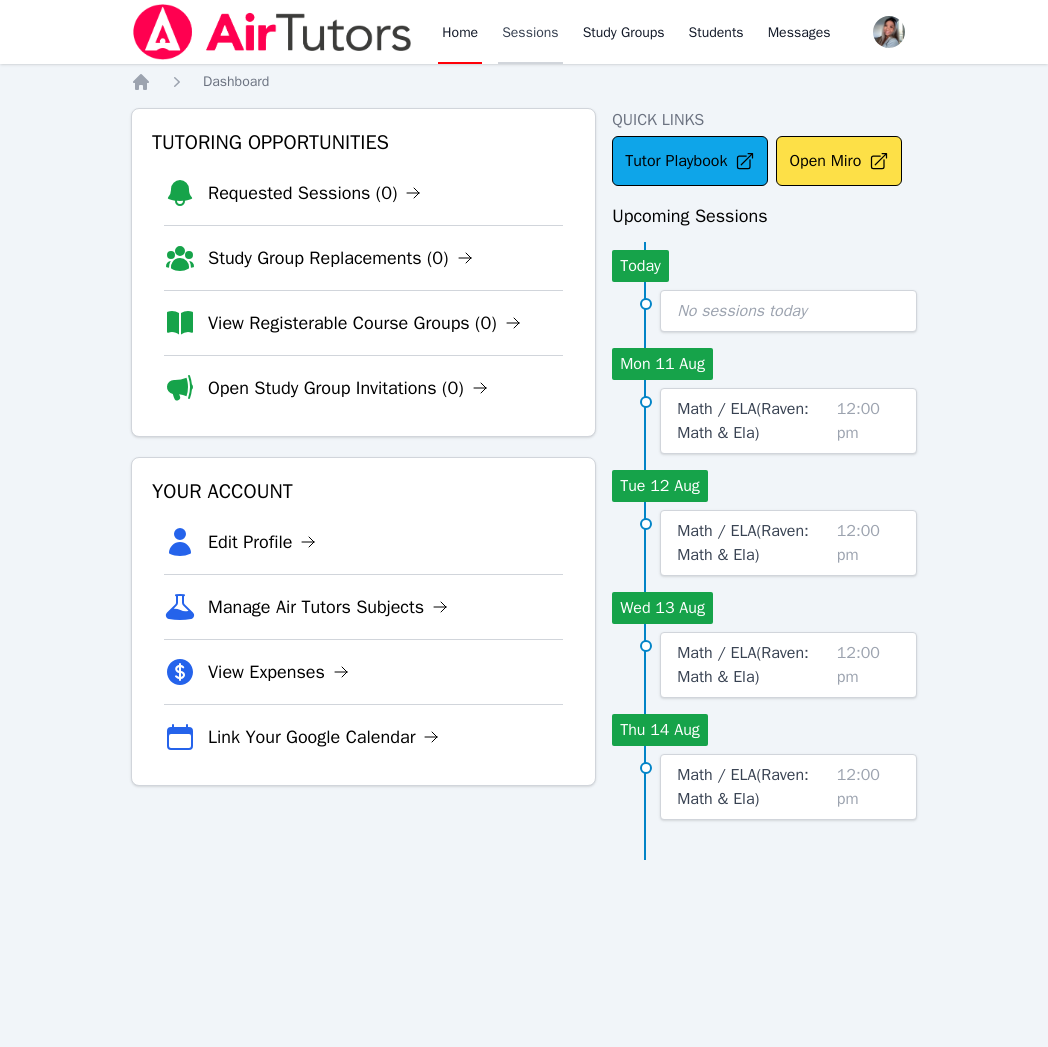 click on "Sessions" at bounding box center (530, 32) 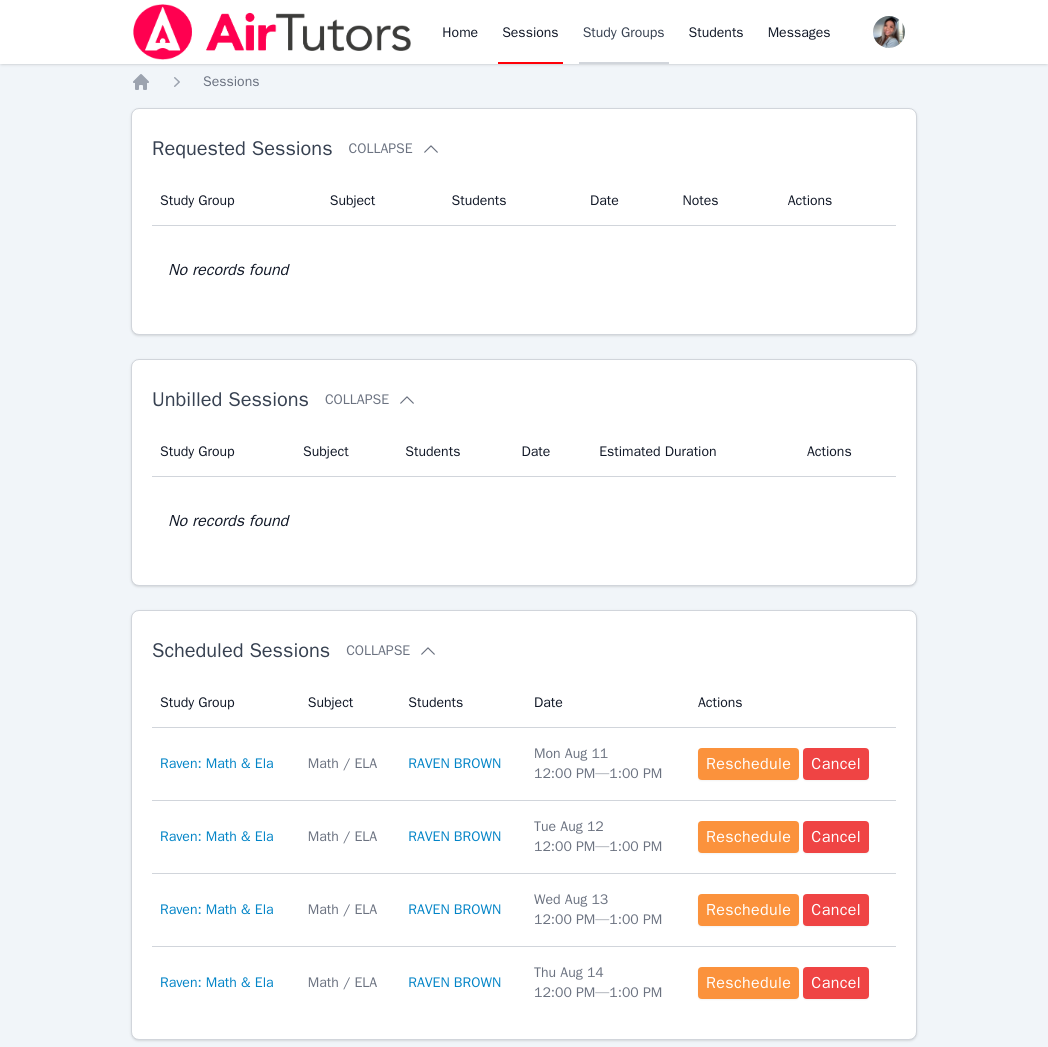 click on "Study Groups" at bounding box center (624, 32) 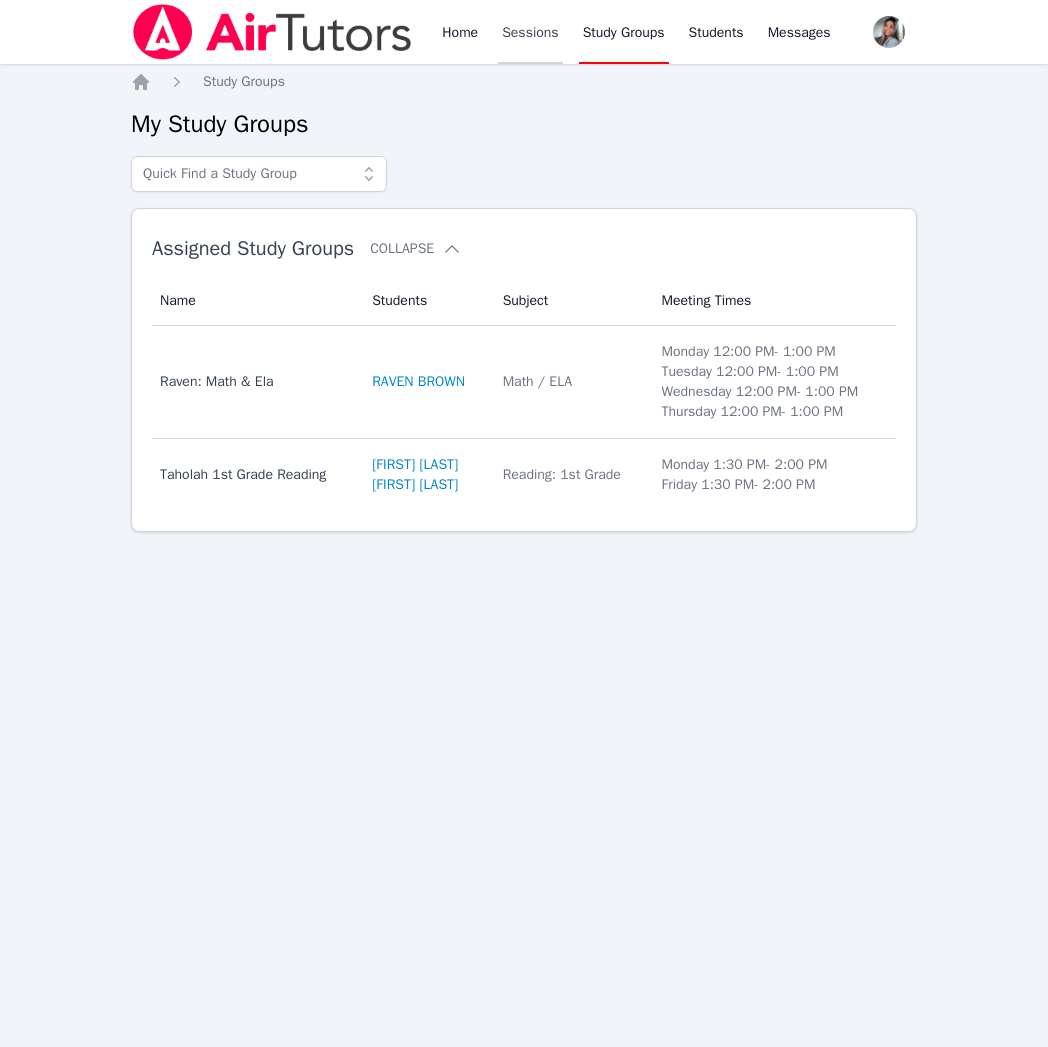 click on "Sessions" at bounding box center [530, 32] 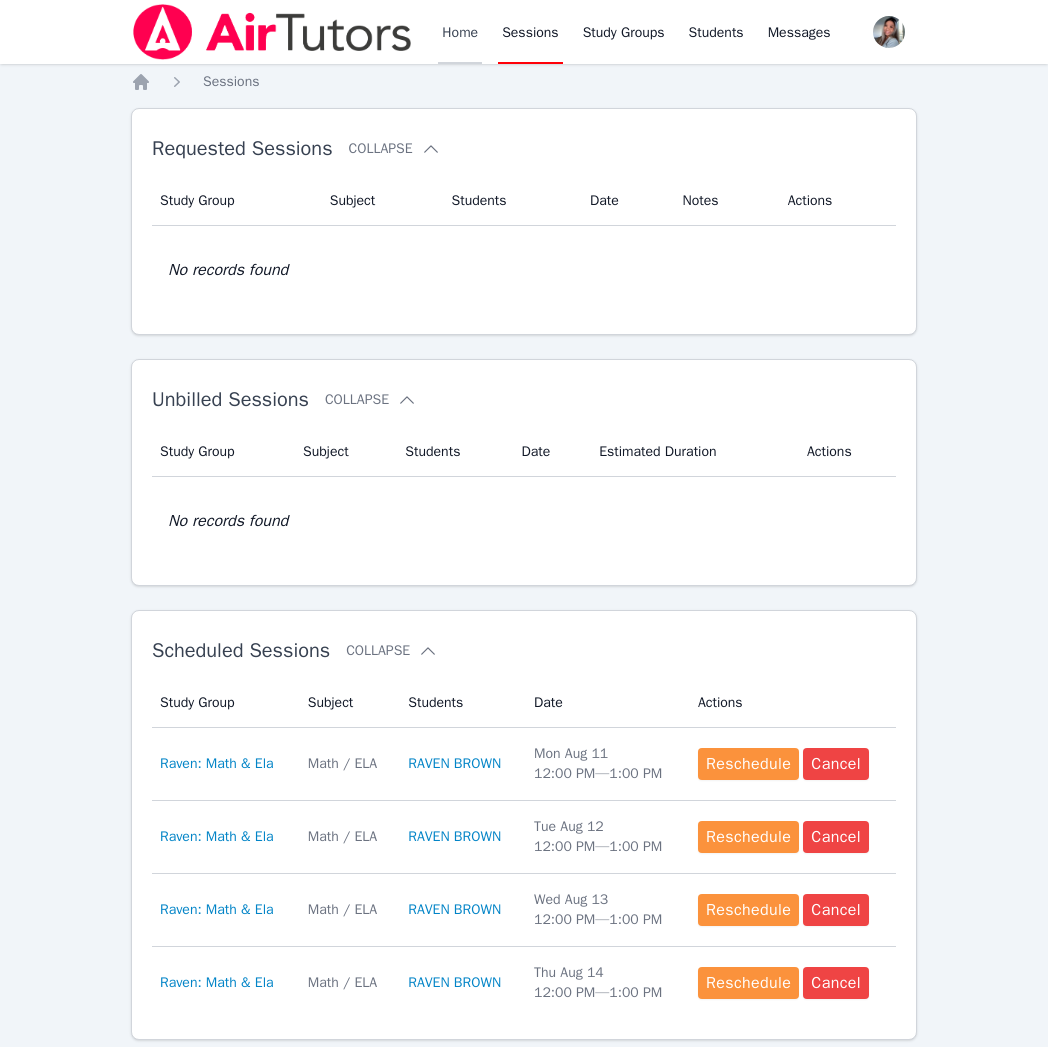 click on "Home" at bounding box center [460, 32] 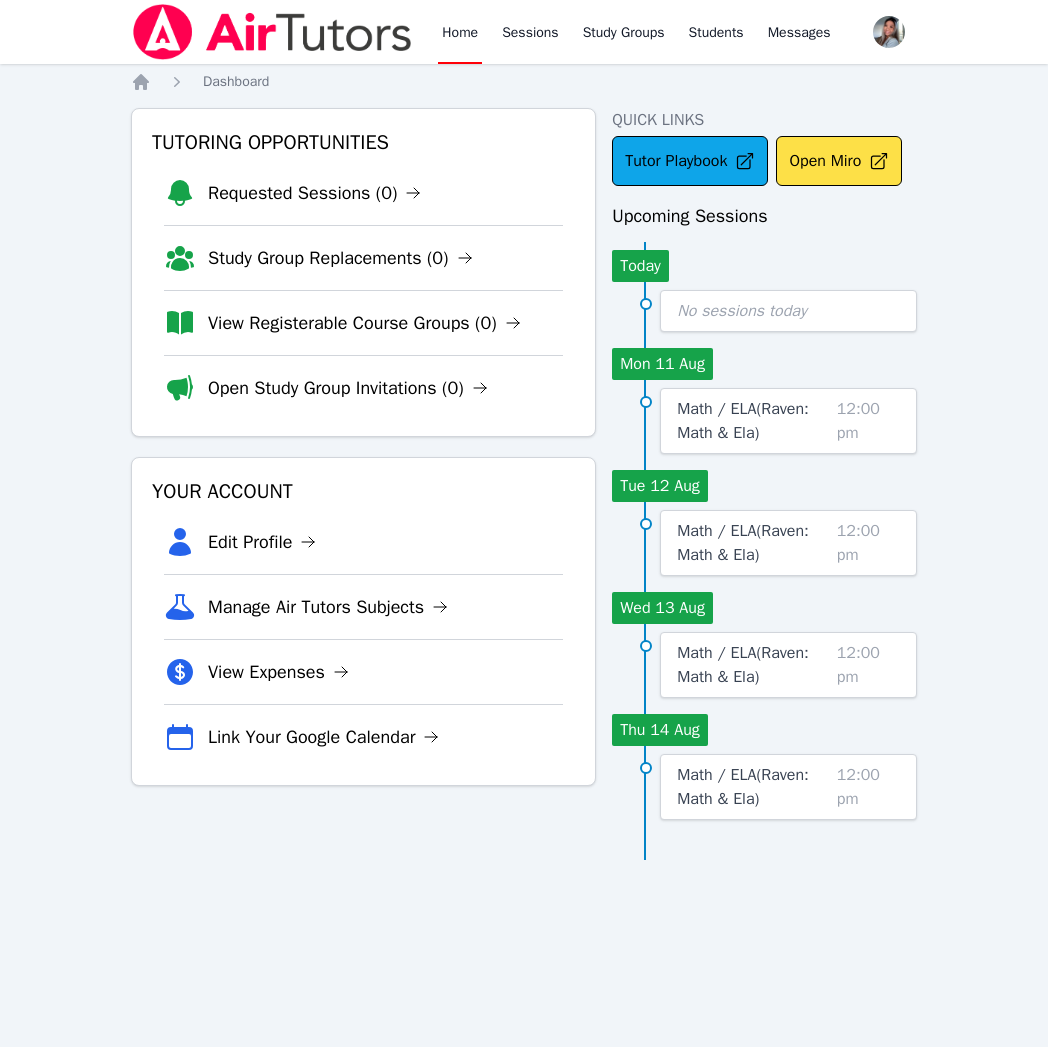 click on "Home" at bounding box center [460, 32] 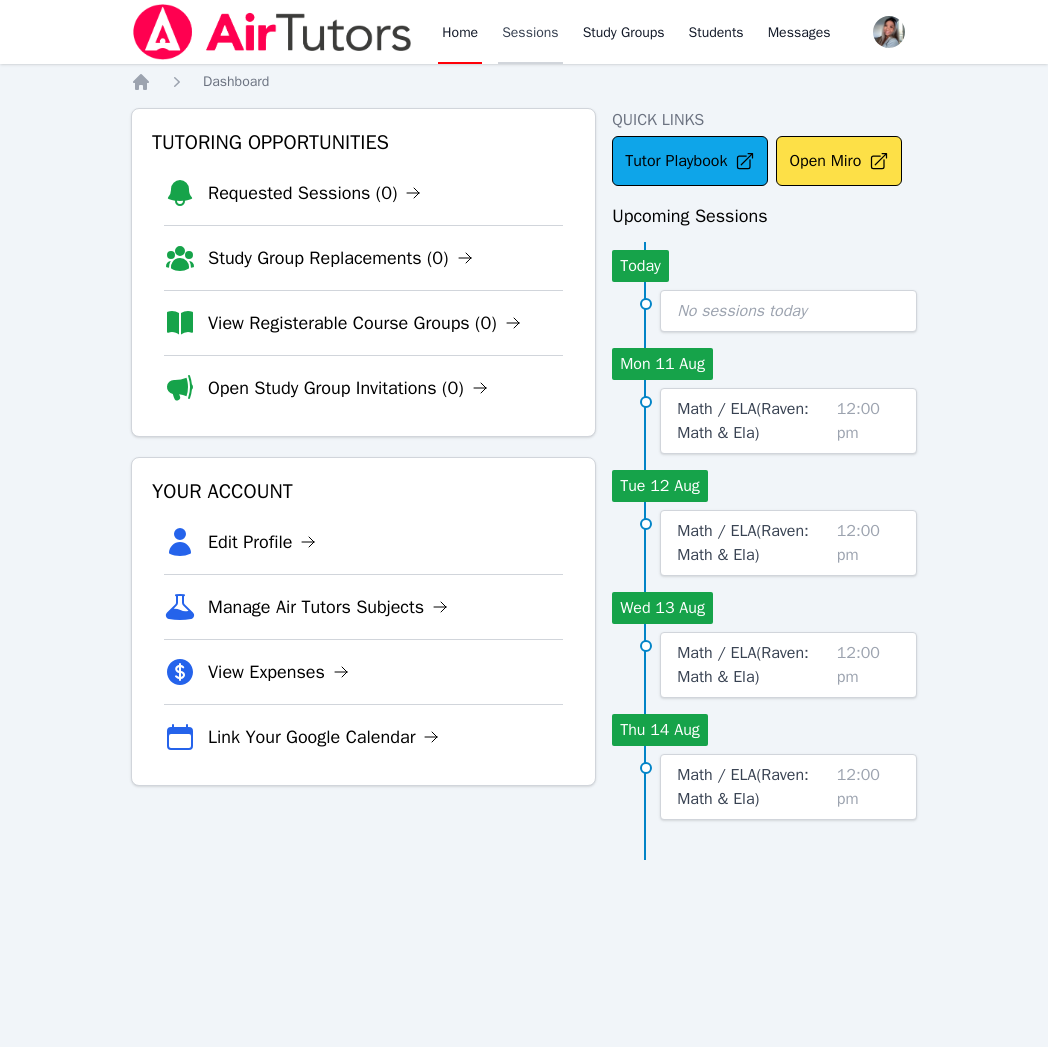 click on "Sessions" at bounding box center [530, 32] 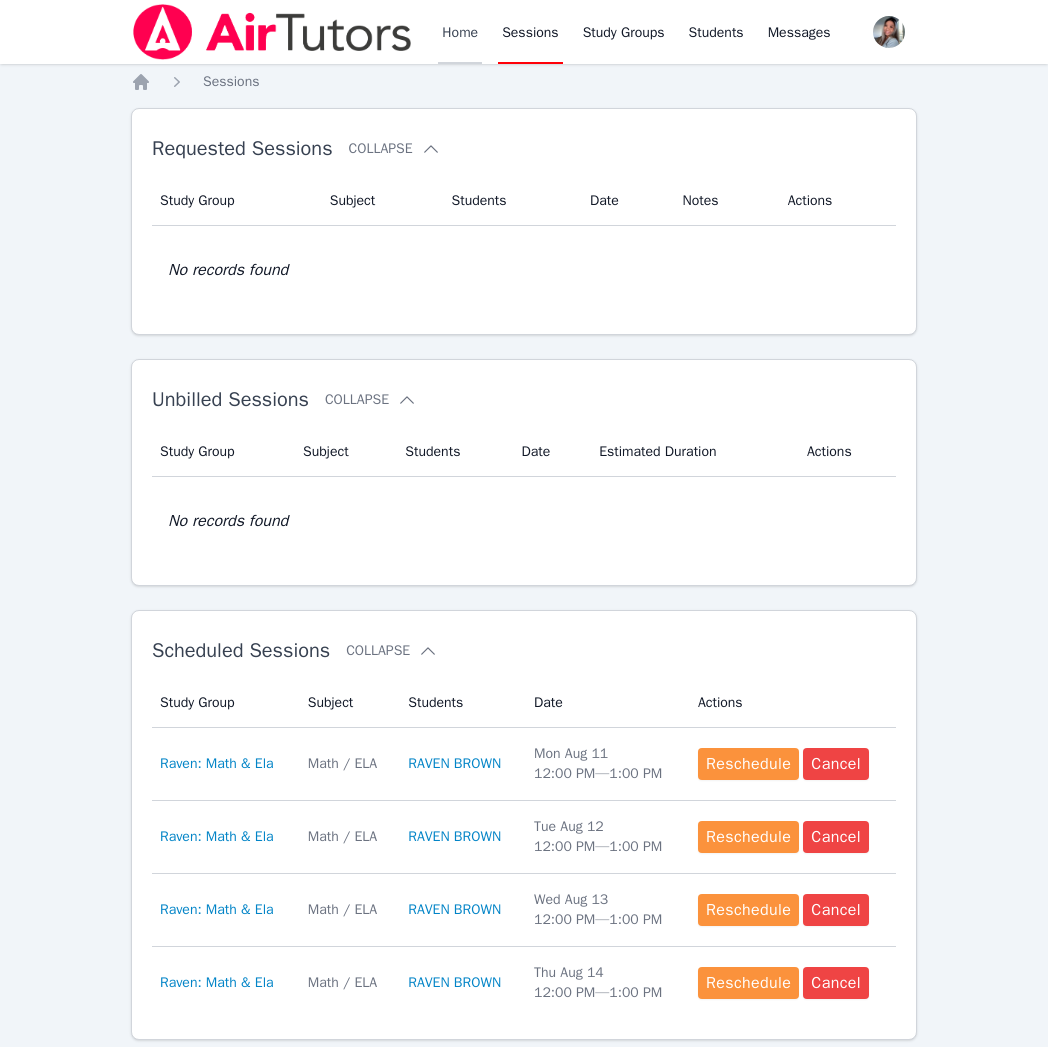 click on "Home" at bounding box center (460, 32) 